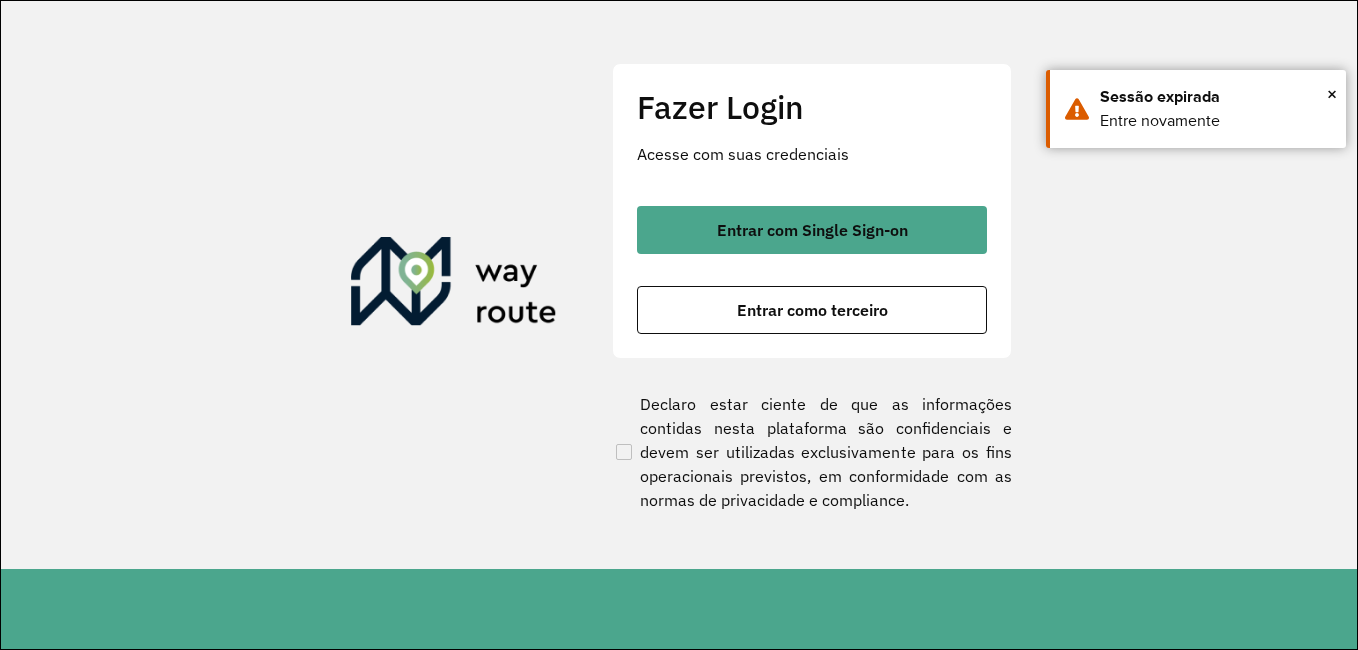 scroll, scrollTop: 0, scrollLeft: 0, axis: both 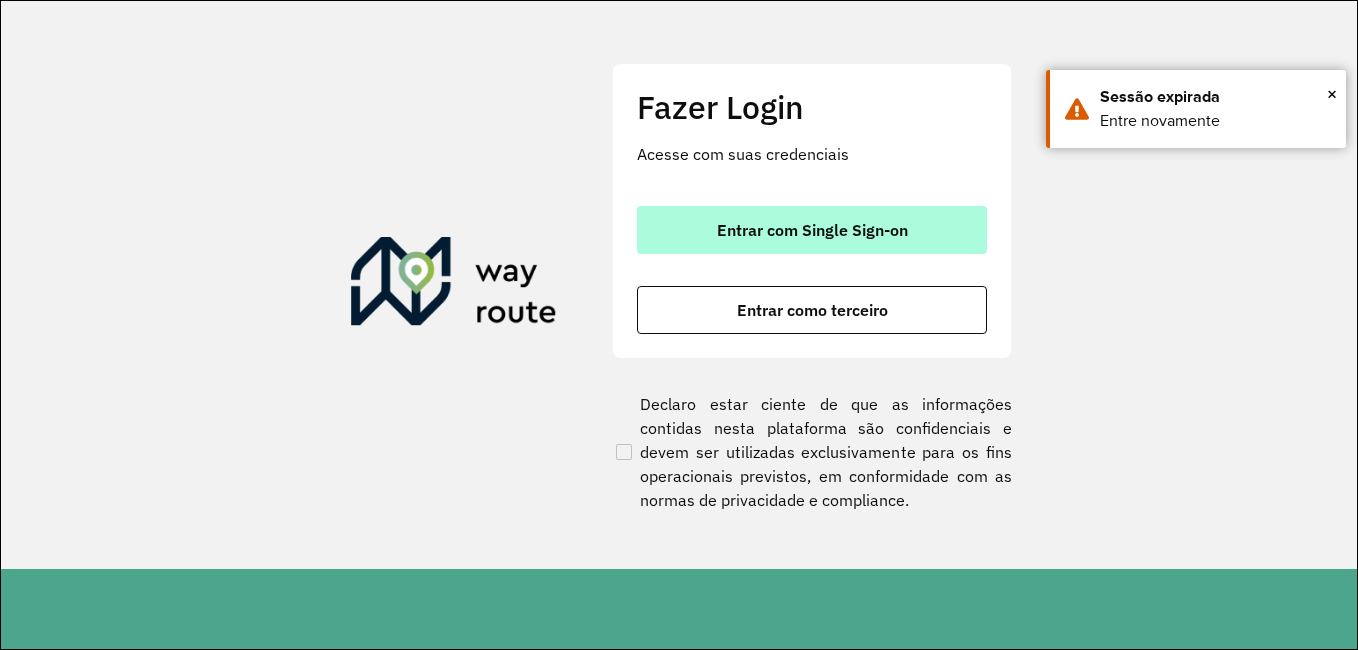 click on "Entrar com Single Sign-on" at bounding box center [812, 230] 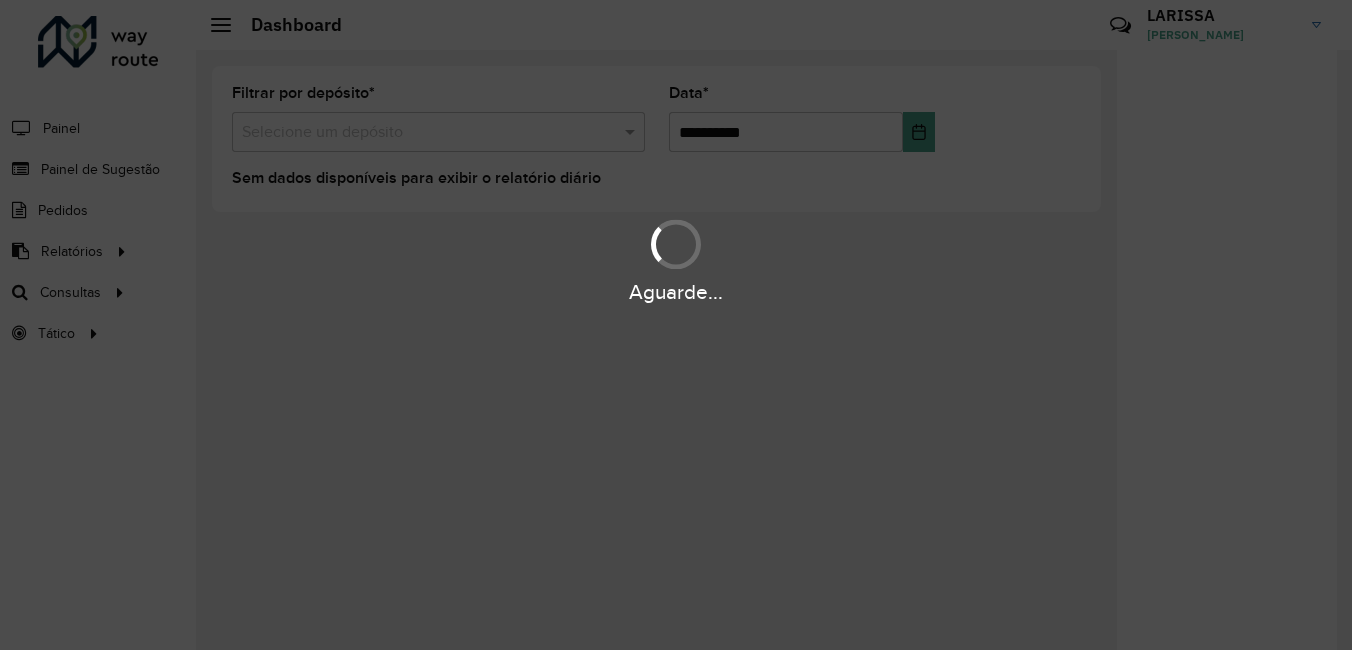 scroll, scrollTop: 0, scrollLeft: 0, axis: both 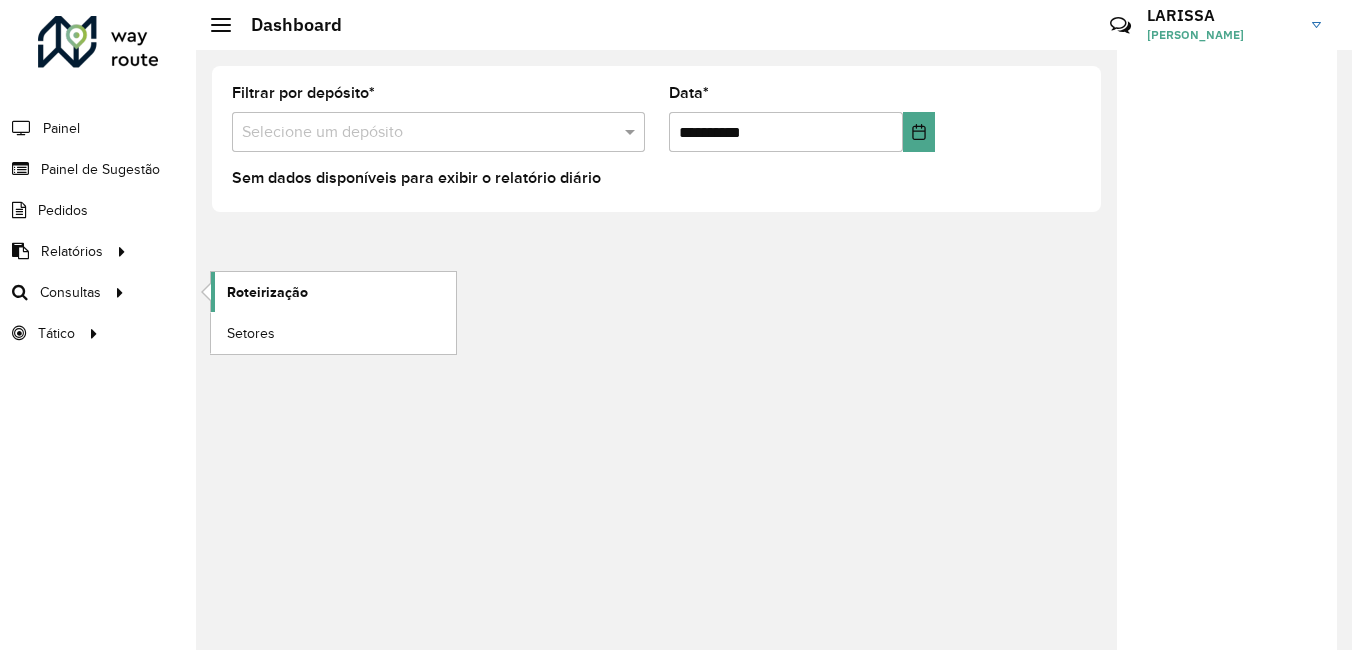 click on "Roteirização" 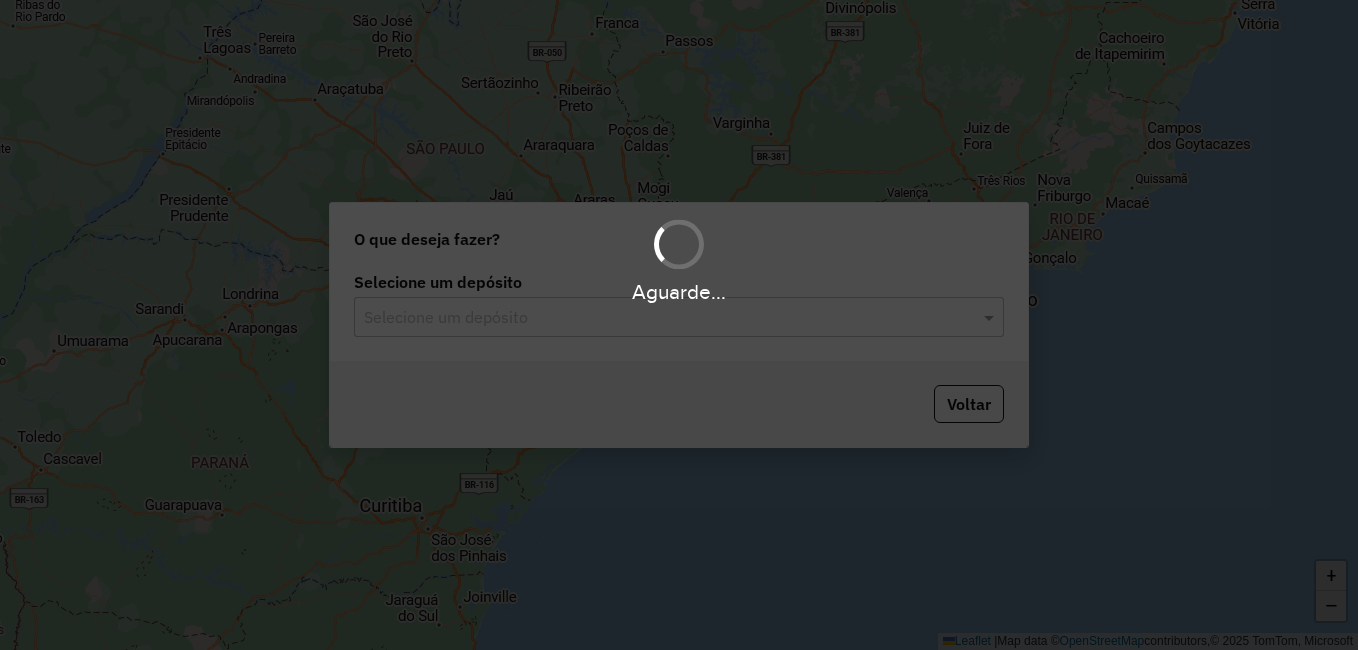 scroll, scrollTop: 0, scrollLeft: 0, axis: both 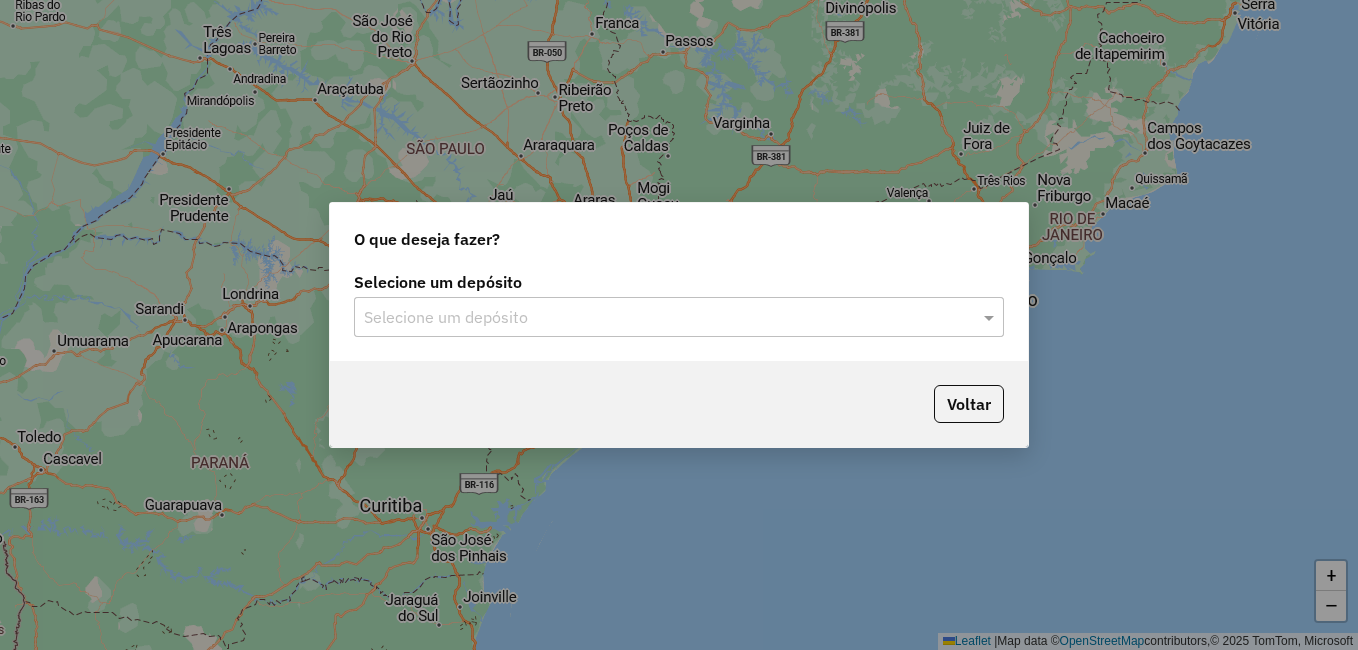 click 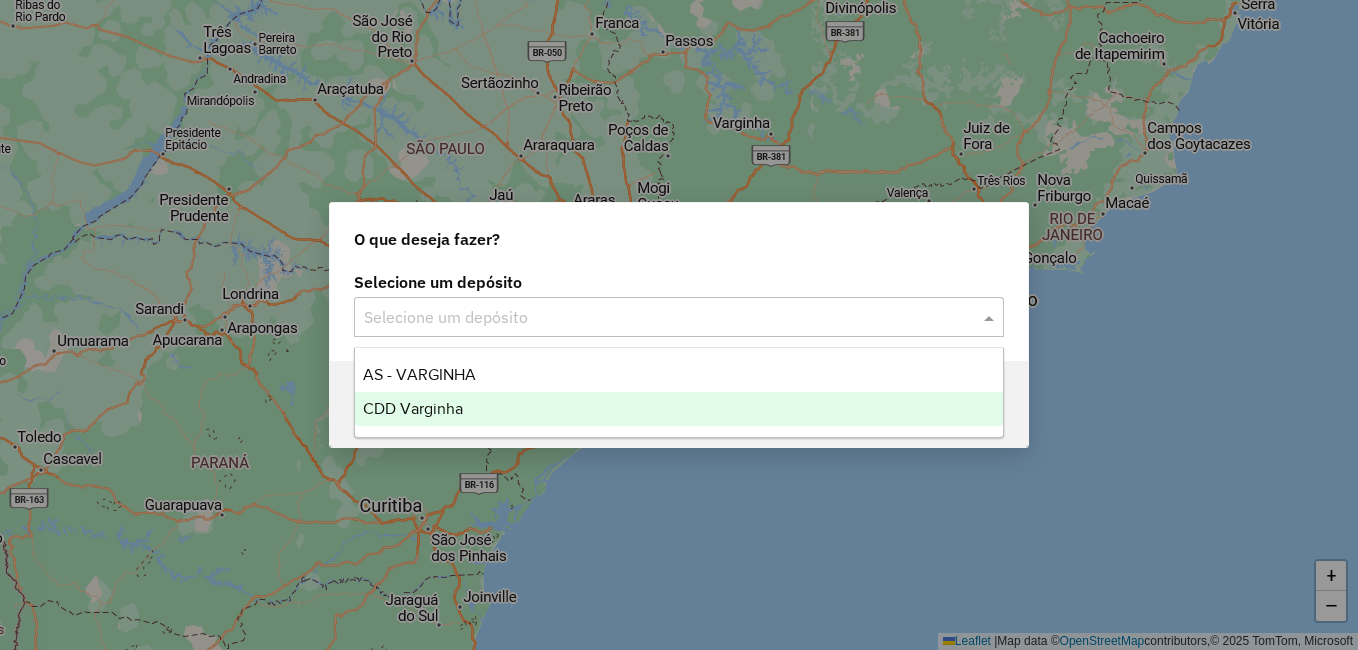 click on "CDD Varginha" at bounding box center [679, 409] 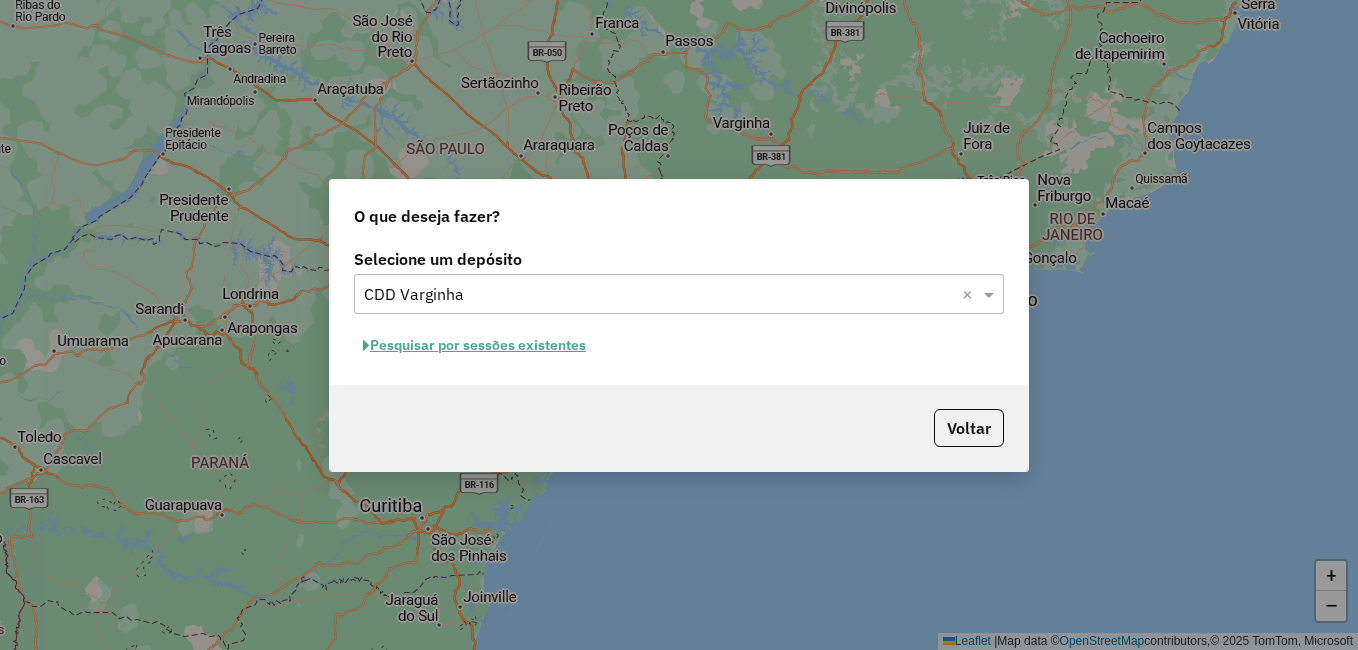 click on "Pesquisar por sessões existentes" 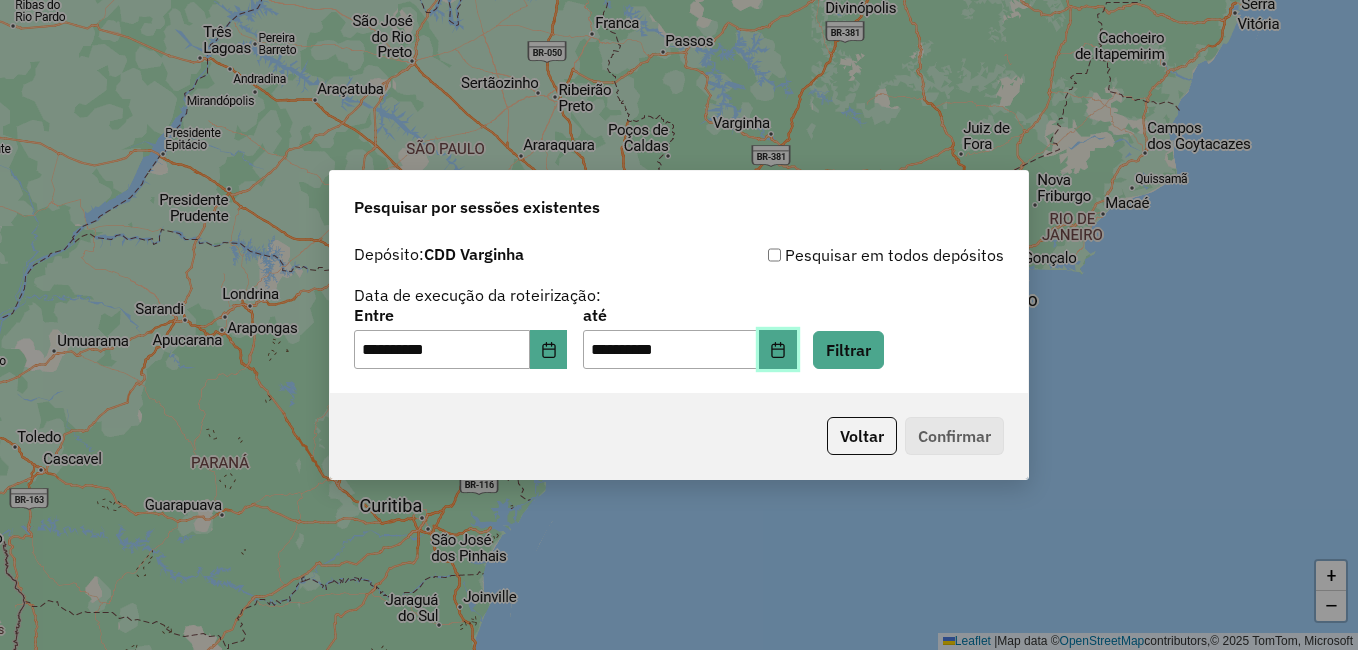 click 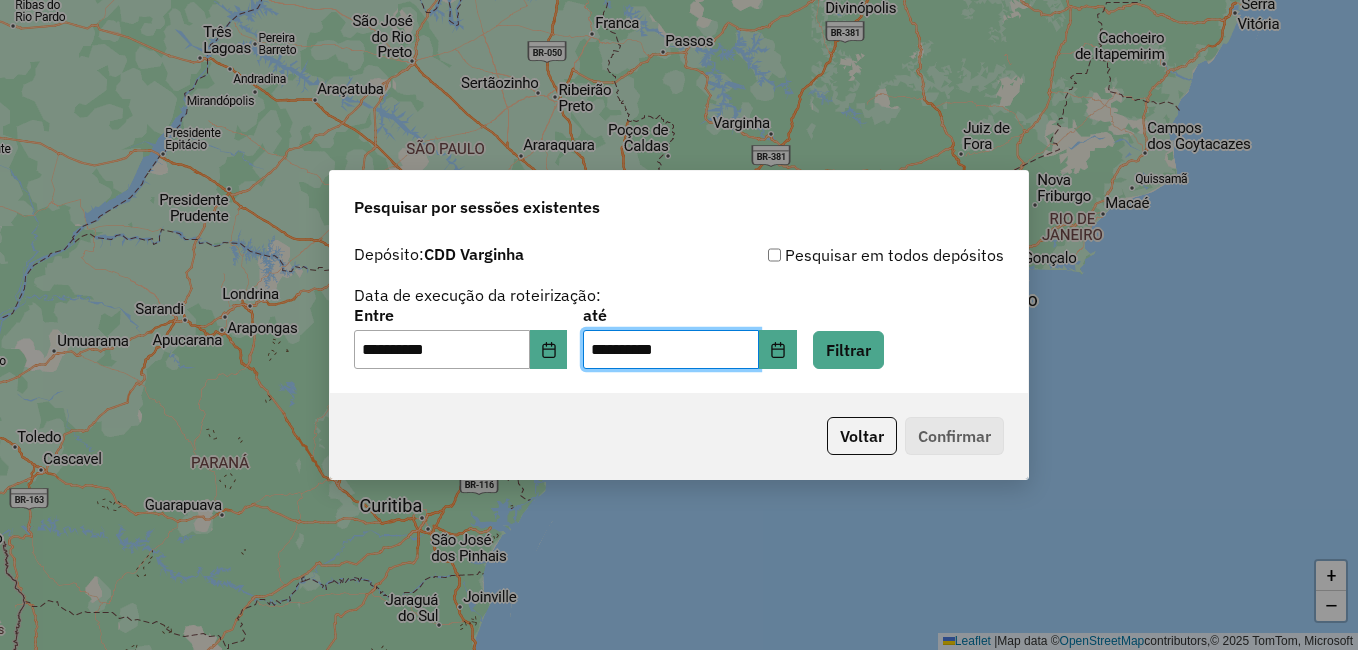click on "**********" 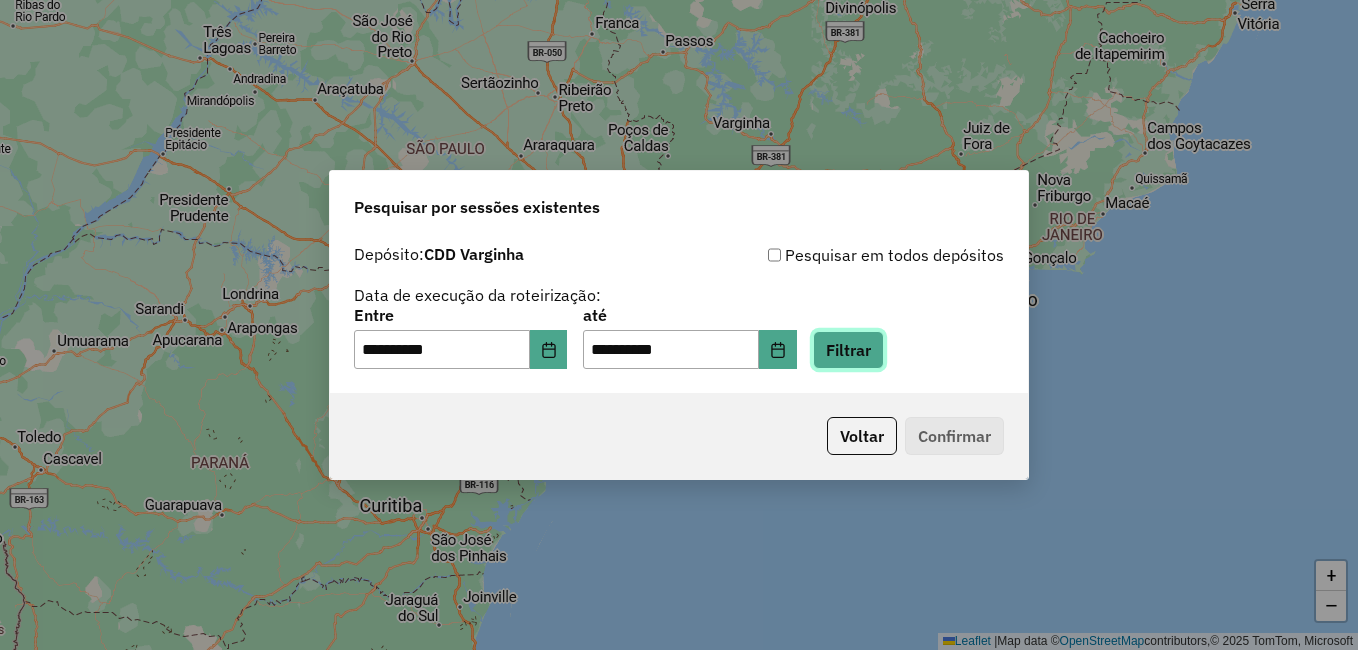 click on "Filtrar" 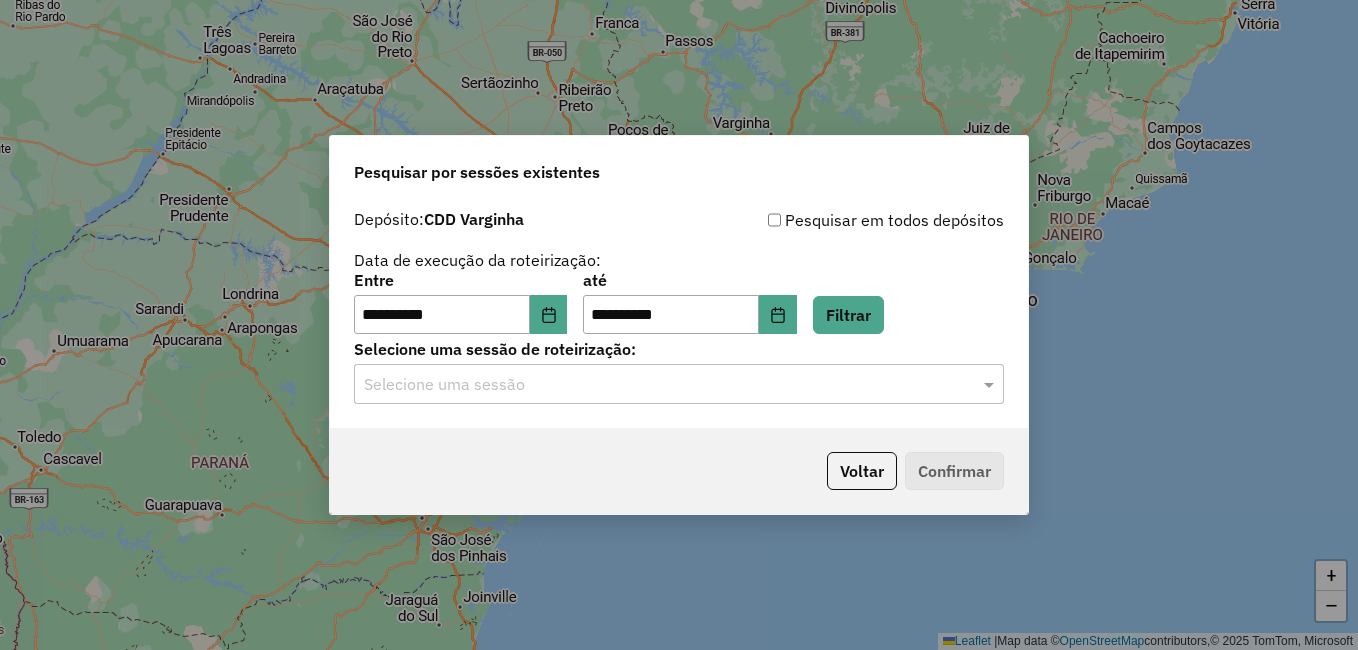 click 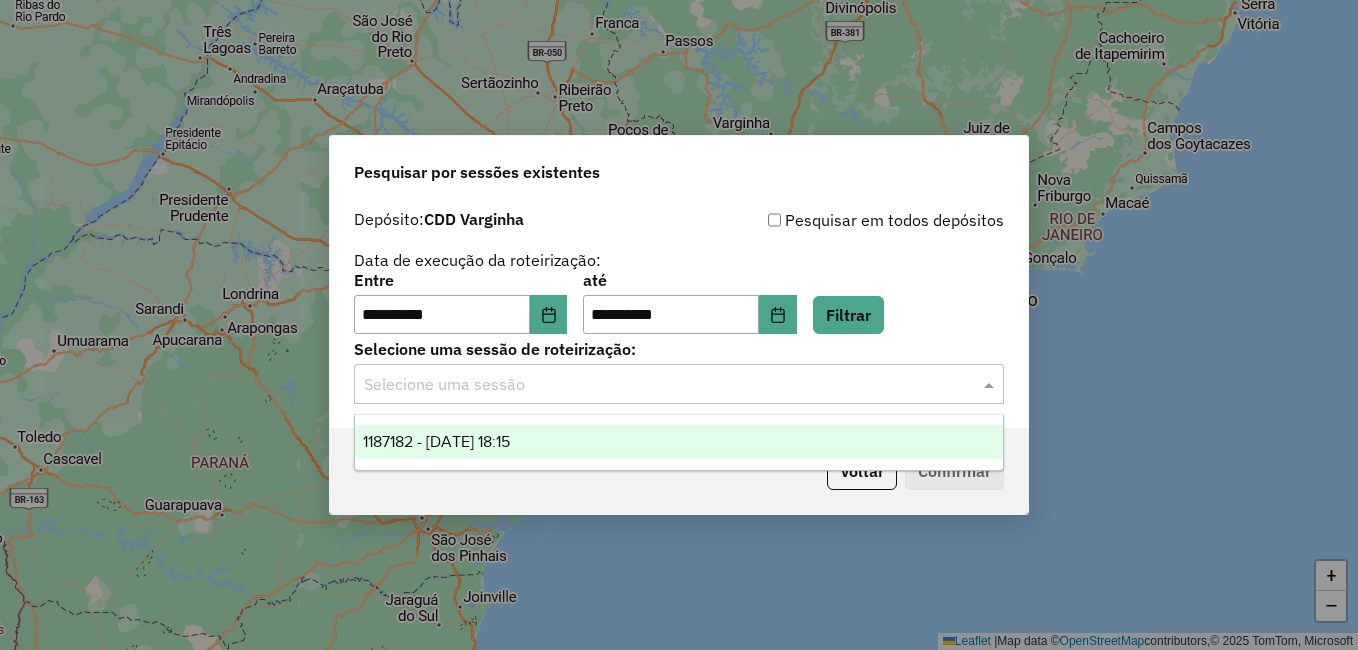 click on "1187182 - 10/07/2025 18:15" at bounding box center (679, 442) 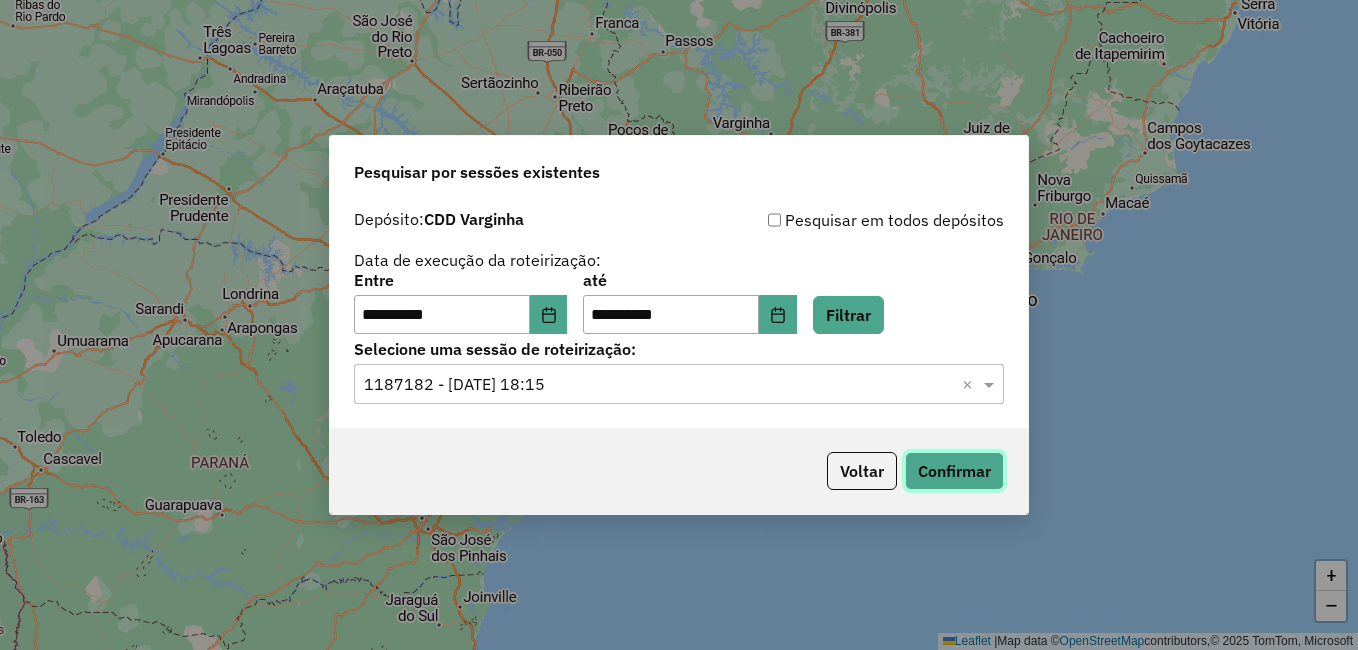 click on "Confirmar" 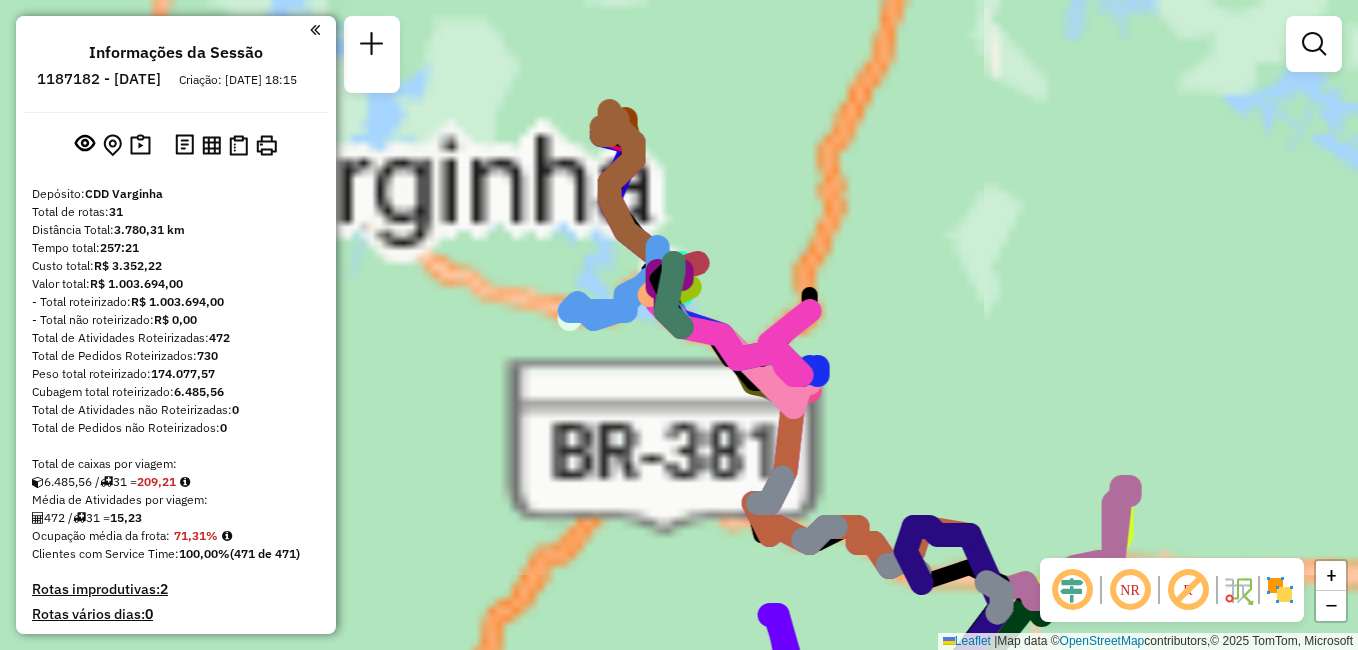 scroll, scrollTop: 0, scrollLeft: 0, axis: both 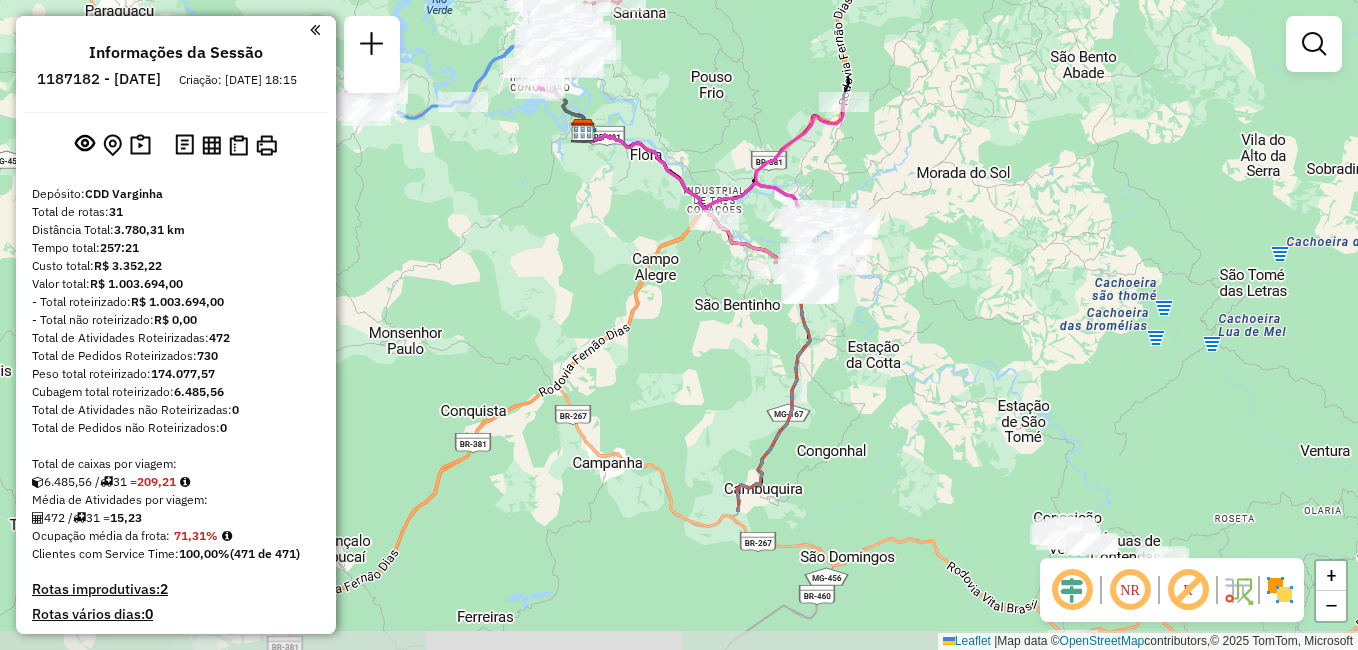 drag, startPoint x: 813, startPoint y: 319, endPoint x: 749, endPoint y: 116, distance: 212.84972 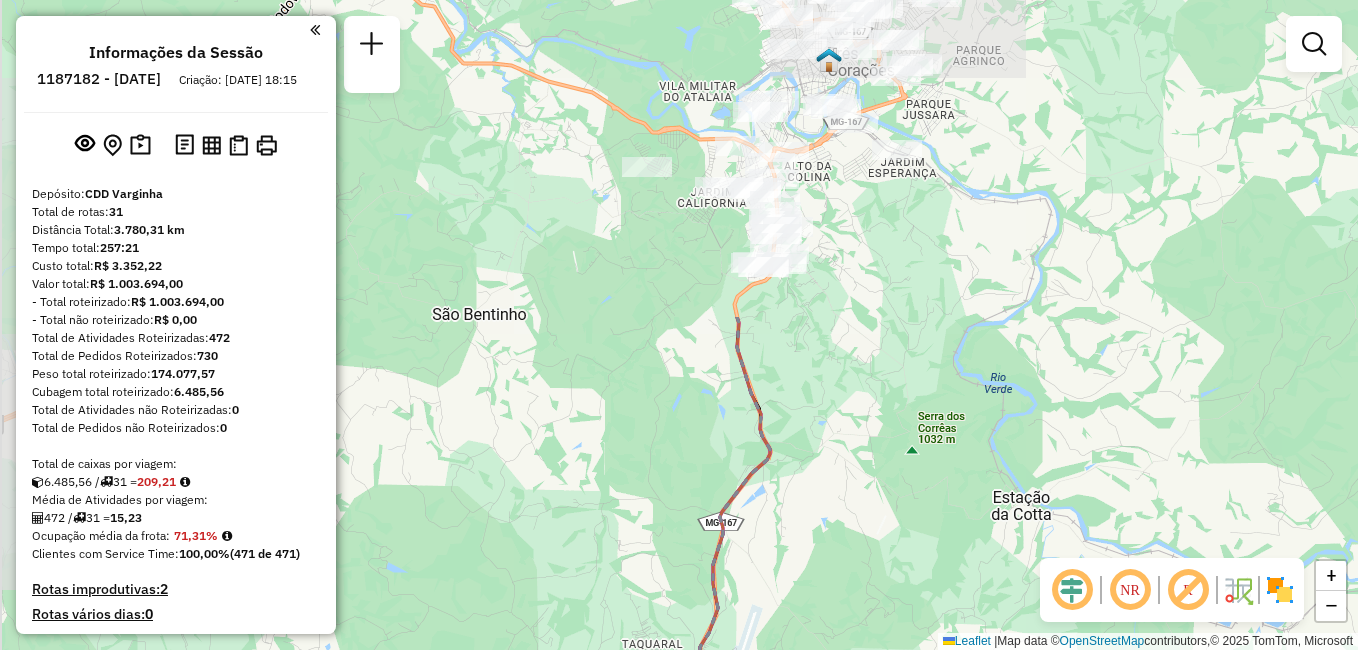 drag, startPoint x: 826, startPoint y: 176, endPoint x: 1183, endPoint y: 557, distance: 522.12067 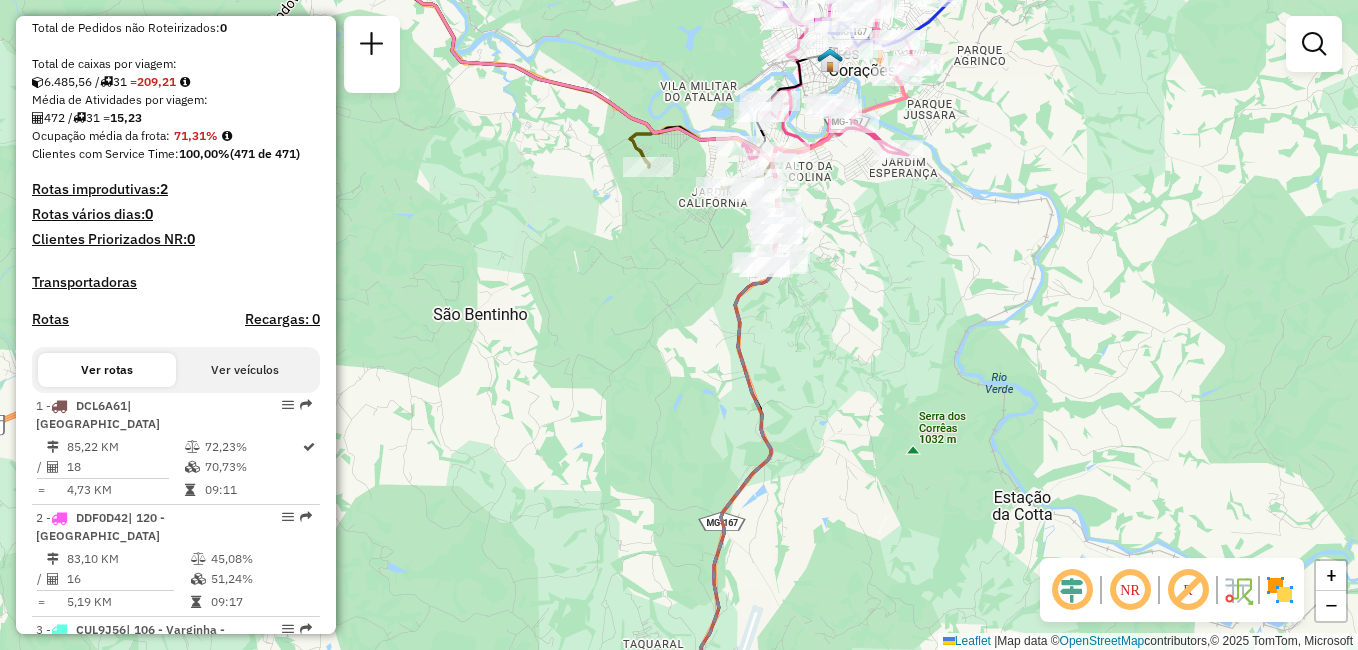scroll, scrollTop: 500, scrollLeft: 0, axis: vertical 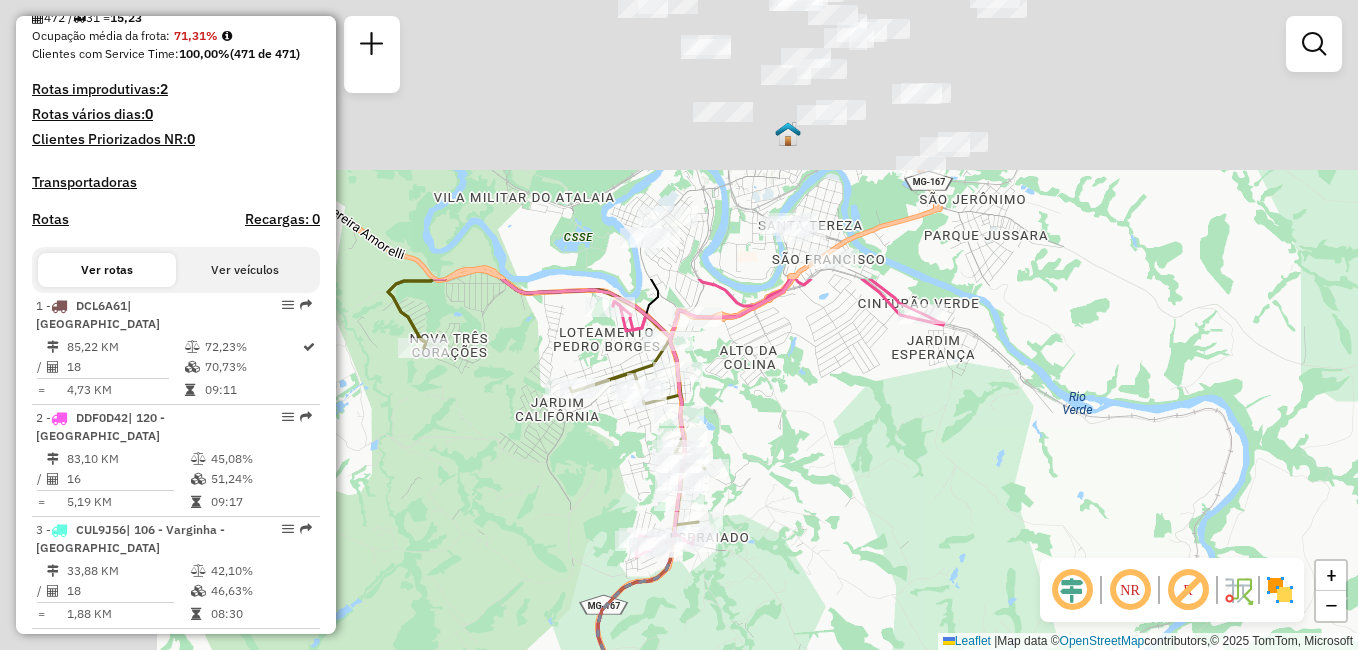 drag, startPoint x: 802, startPoint y: 257, endPoint x: 979, endPoint y: 618, distance: 402.05722 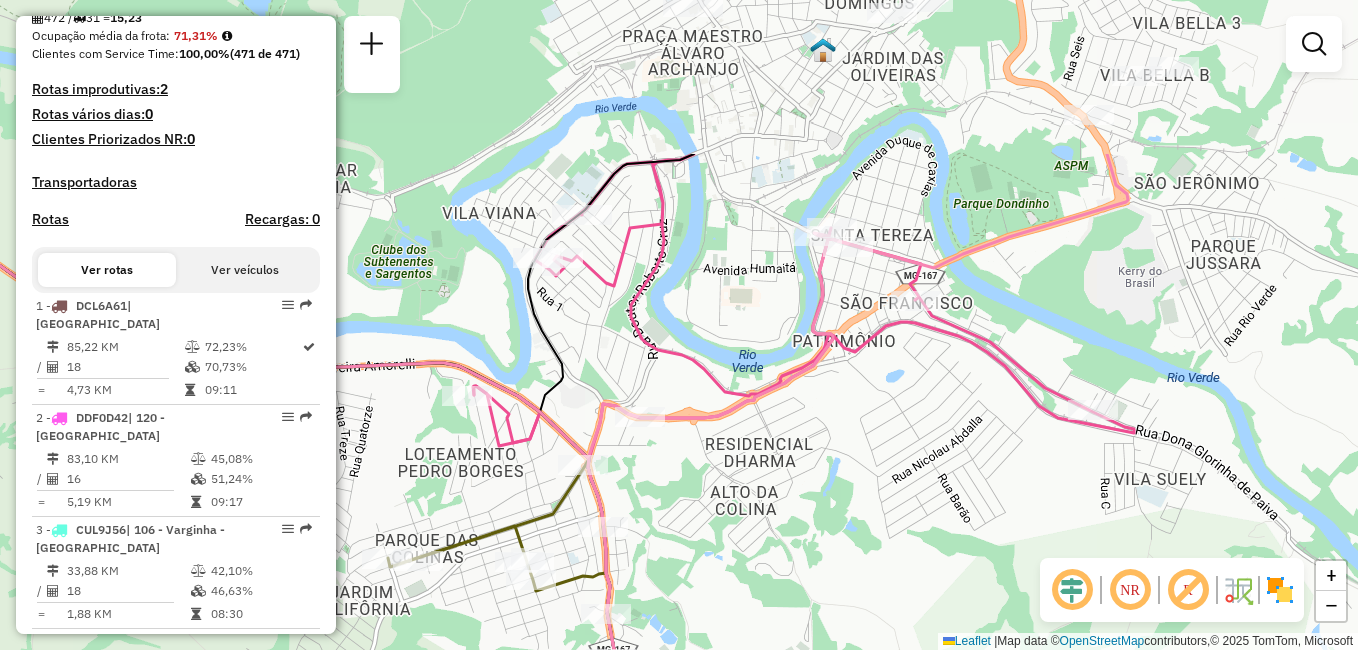 drag, startPoint x: 703, startPoint y: 327, endPoint x: 821, endPoint y: 546, distance: 248.76695 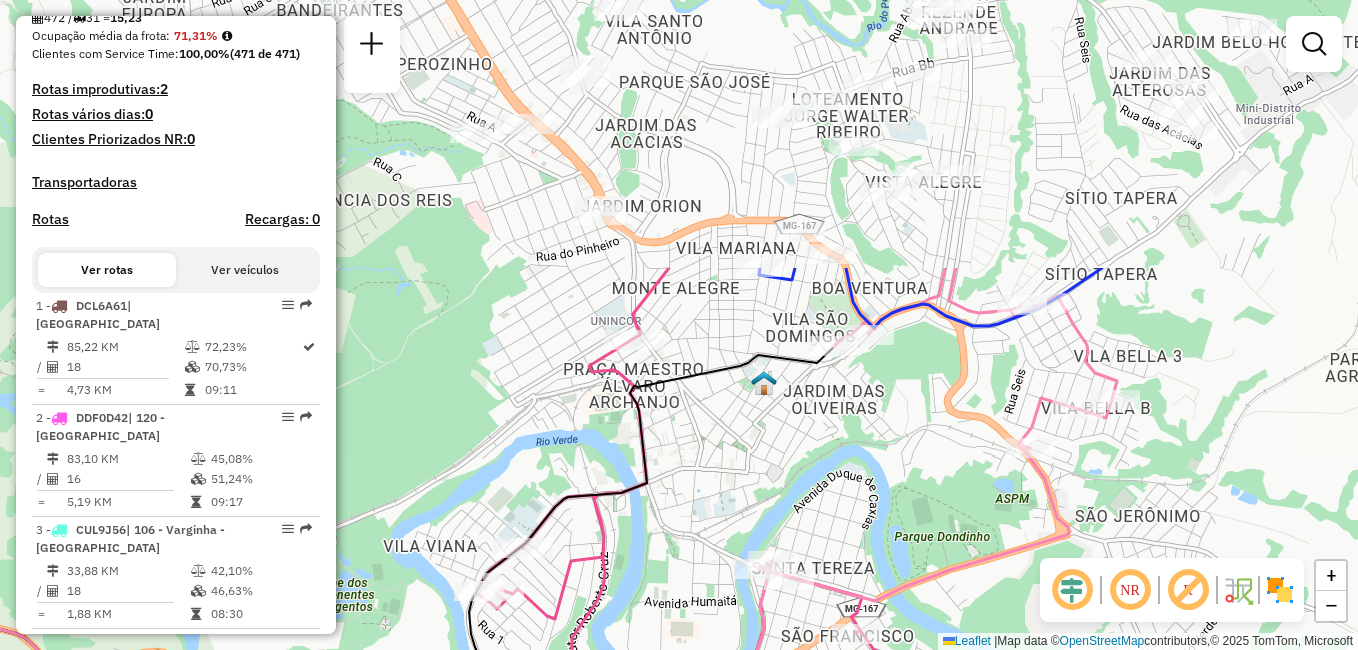 drag, startPoint x: 884, startPoint y: 398, endPoint x: 824, endPoint y: 693, distance: 301.03986 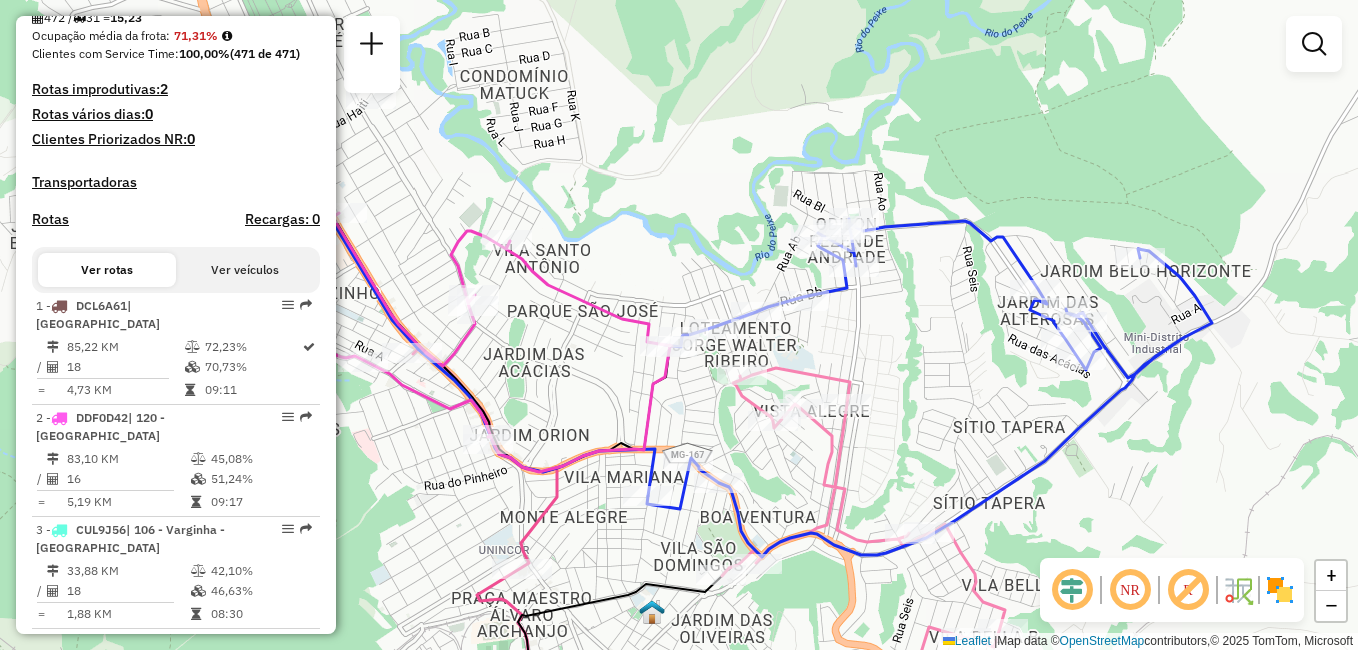 drag, startPoint x: 1190, startPoint y: 275, endPoint x: 1079, endPoint y: 503, distance: 253.5843 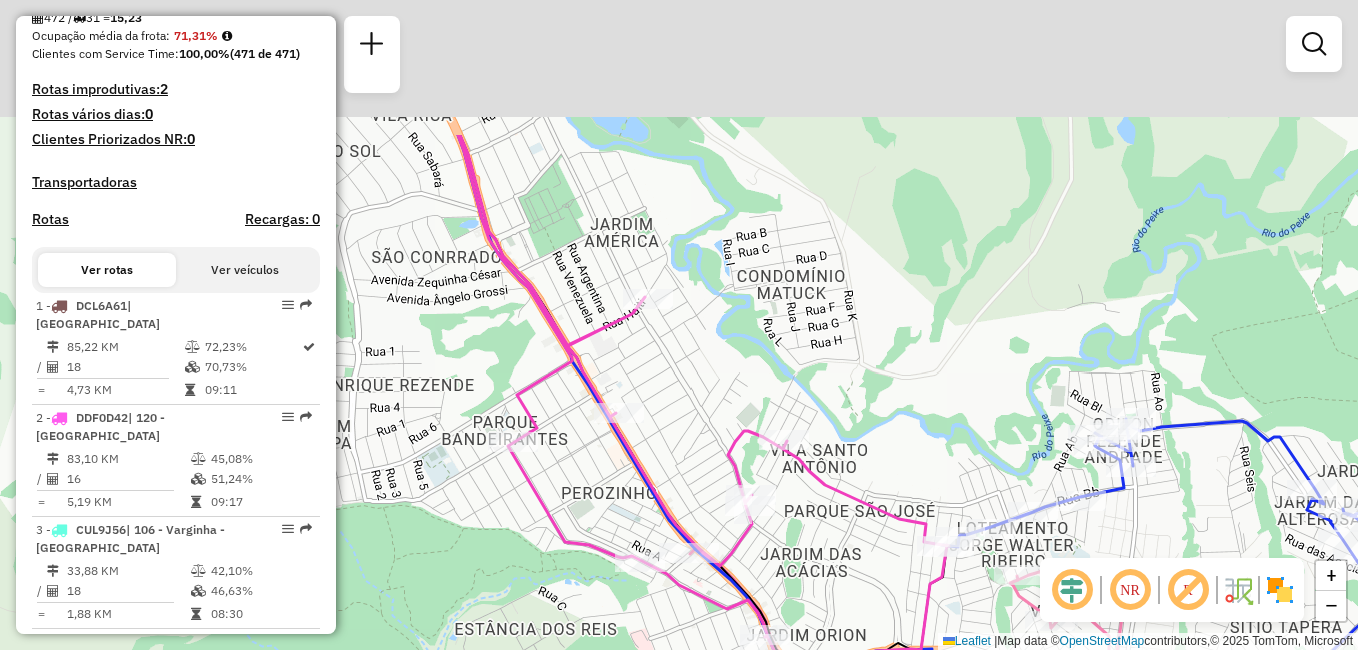 drag, startPoint x: 745, startPoint y: 199, endPoint x: 976, endPoint y: 407, distance: 310.8456 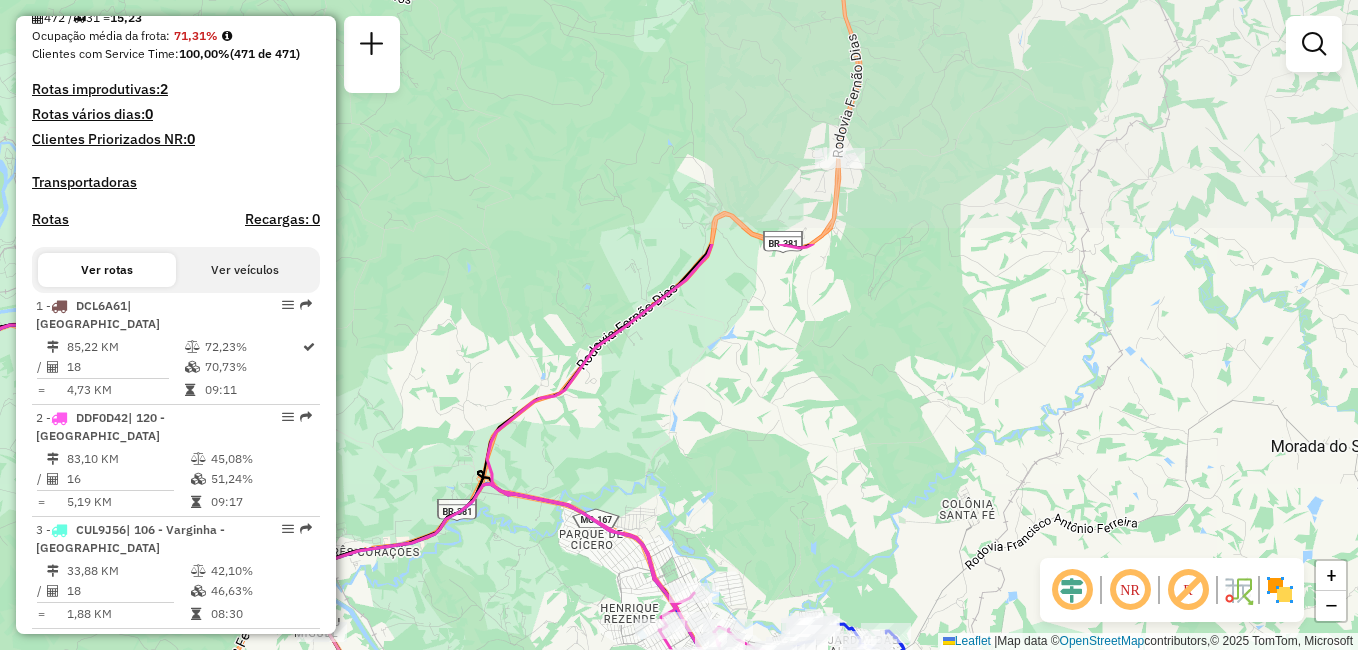 drag, startPoint x: 776, startPoint y: 145, endPoint x: 778, endPoint y: 454, distance: 309.00647 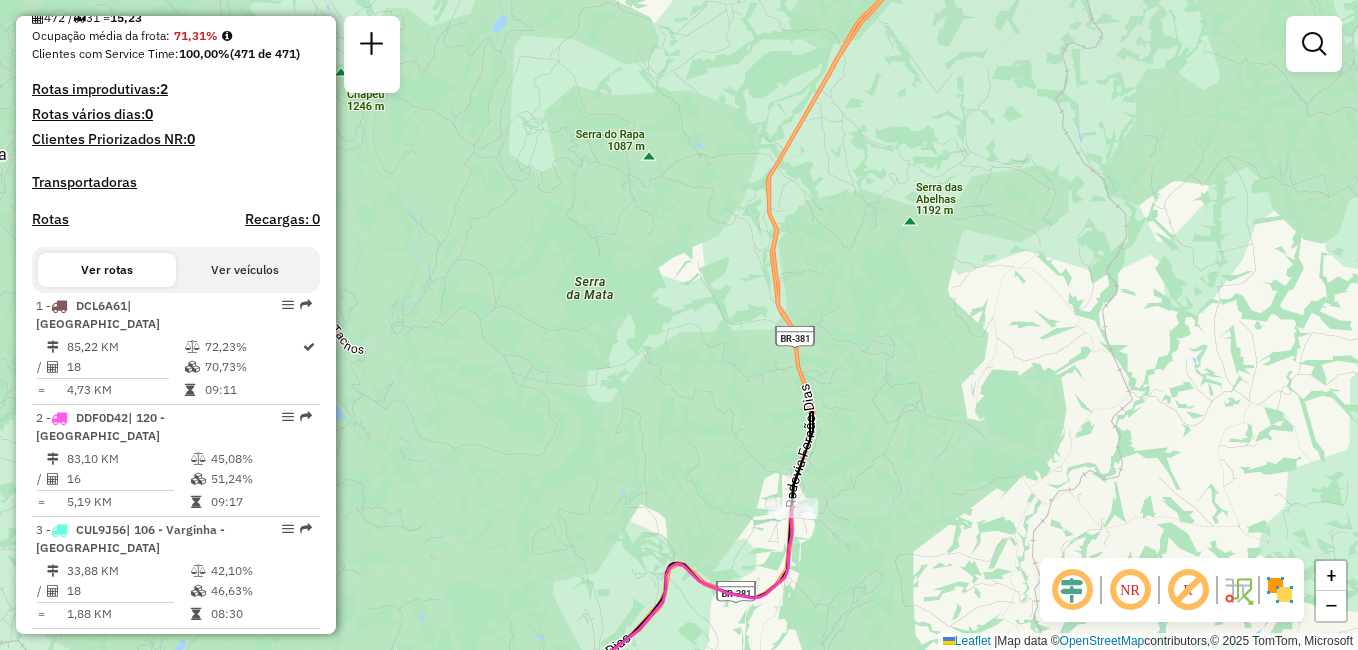 drag, startPoint x: 891, startPoint y: 270, endPoint x: 844, endPoint y: 620, distance: 353.1416 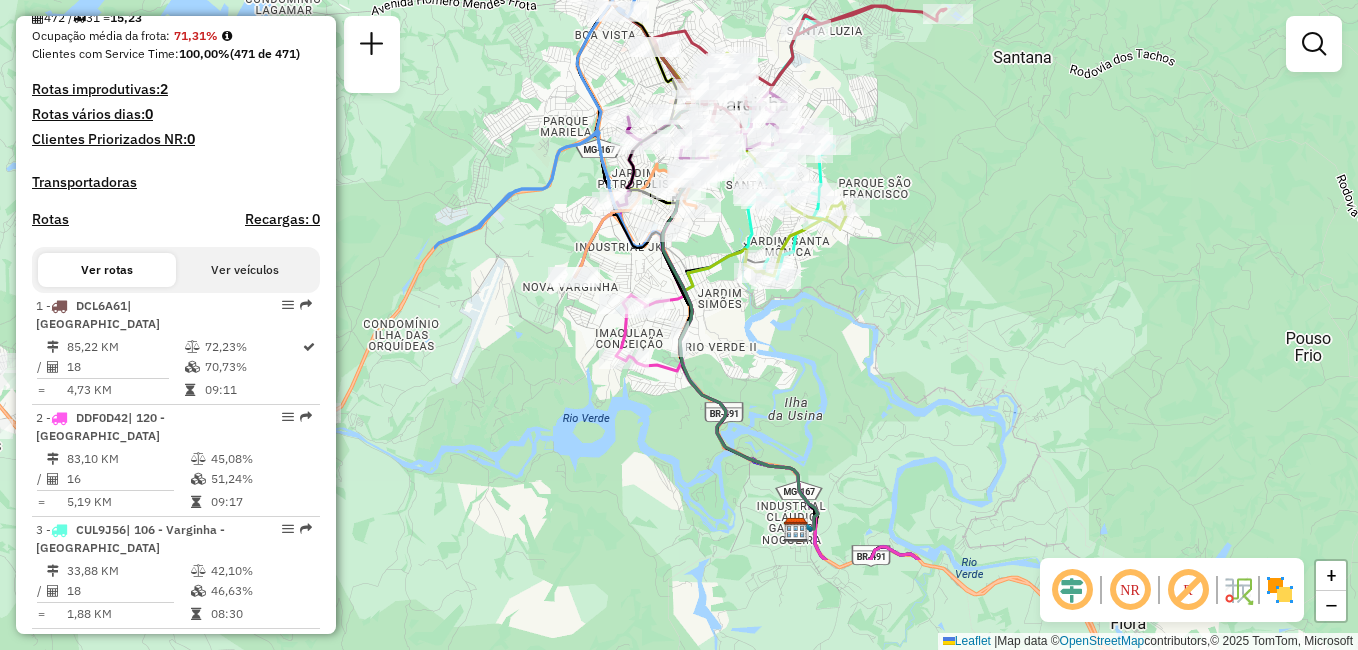 drag, startPoint x: 618, startPoint y: 337, endPoint x: 1188, endPoint y: 182, distance: 590.6987 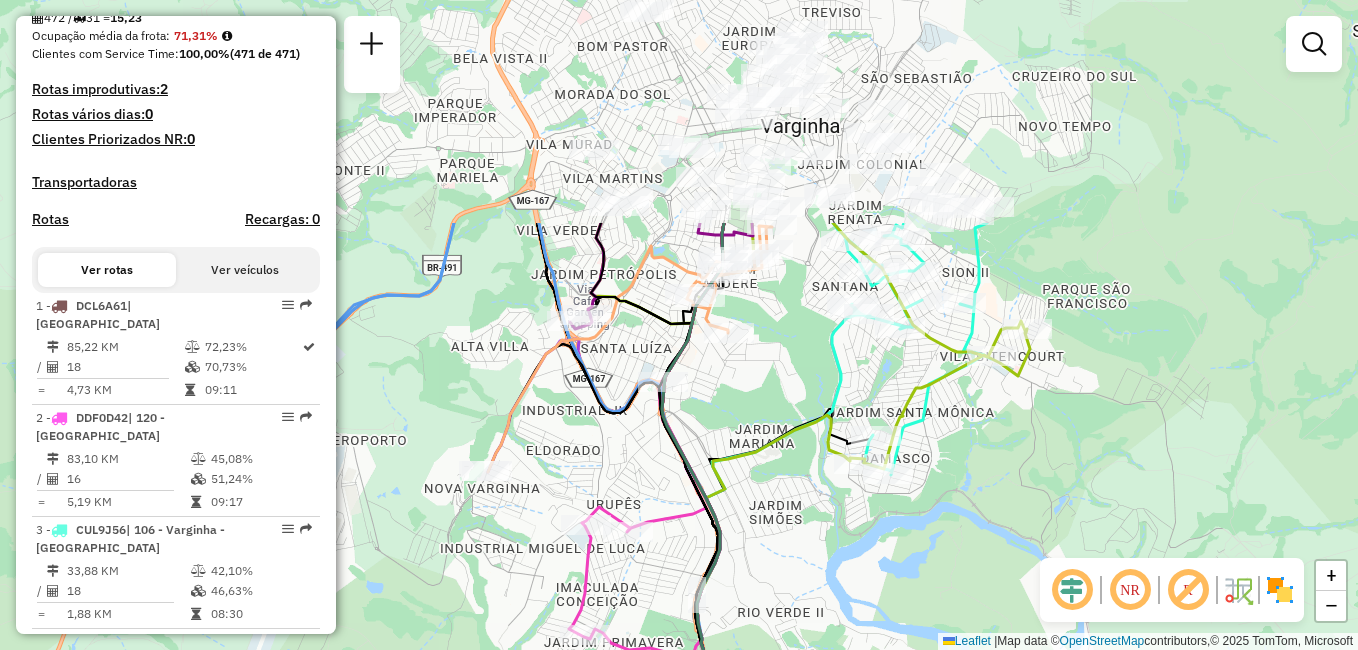 drag, startPoint x: 732, startPoint y: 350, endPoint x: 965, endPoint y: 625, distance: 360.43585 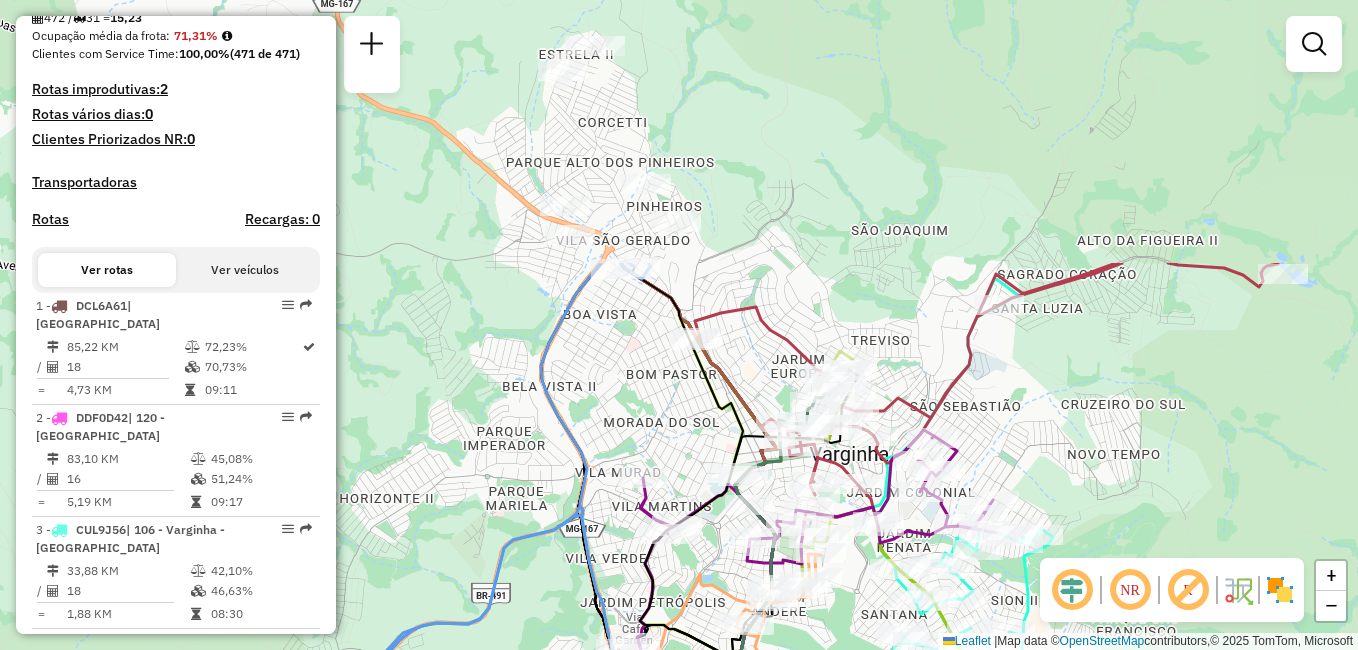 drag, startPoint x: 790, startPoint y: 393, endPoint x: 823, endPoint y: 641, distance: 250.18593 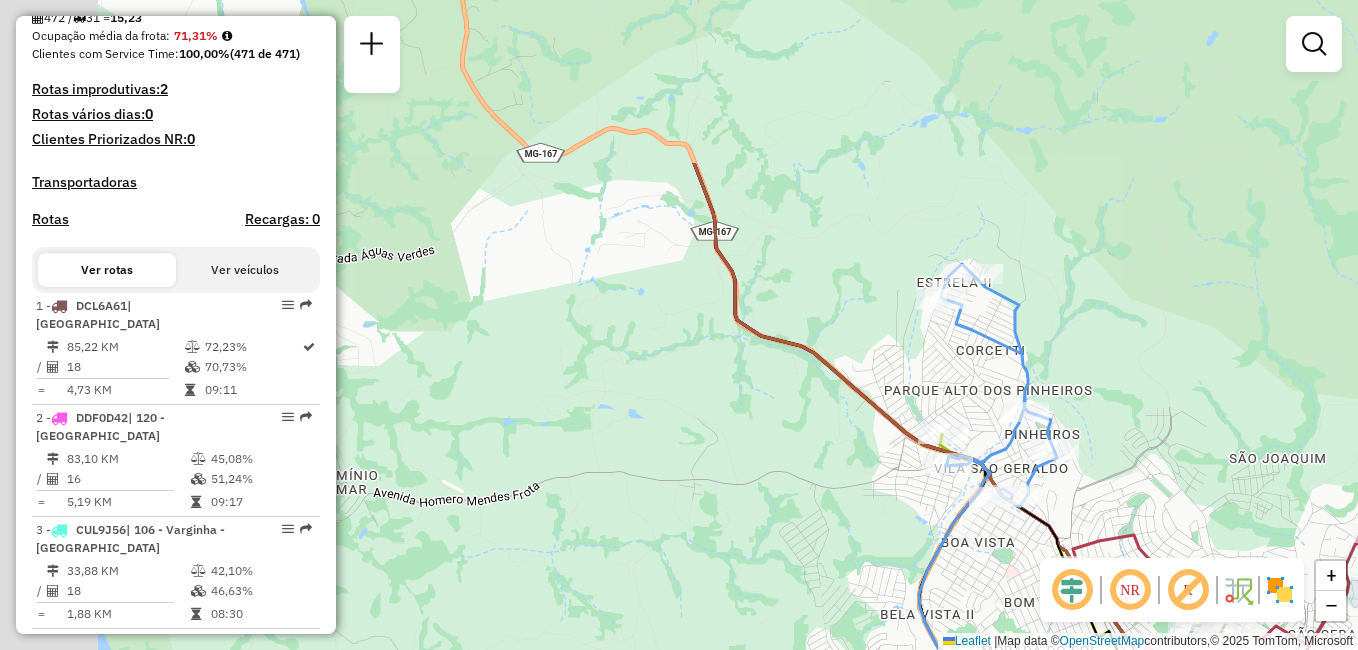 drag, startPoint x: 759, startPoint y: 141, endPoint x: 1144, endPoint y: 367, distance: 446.4314 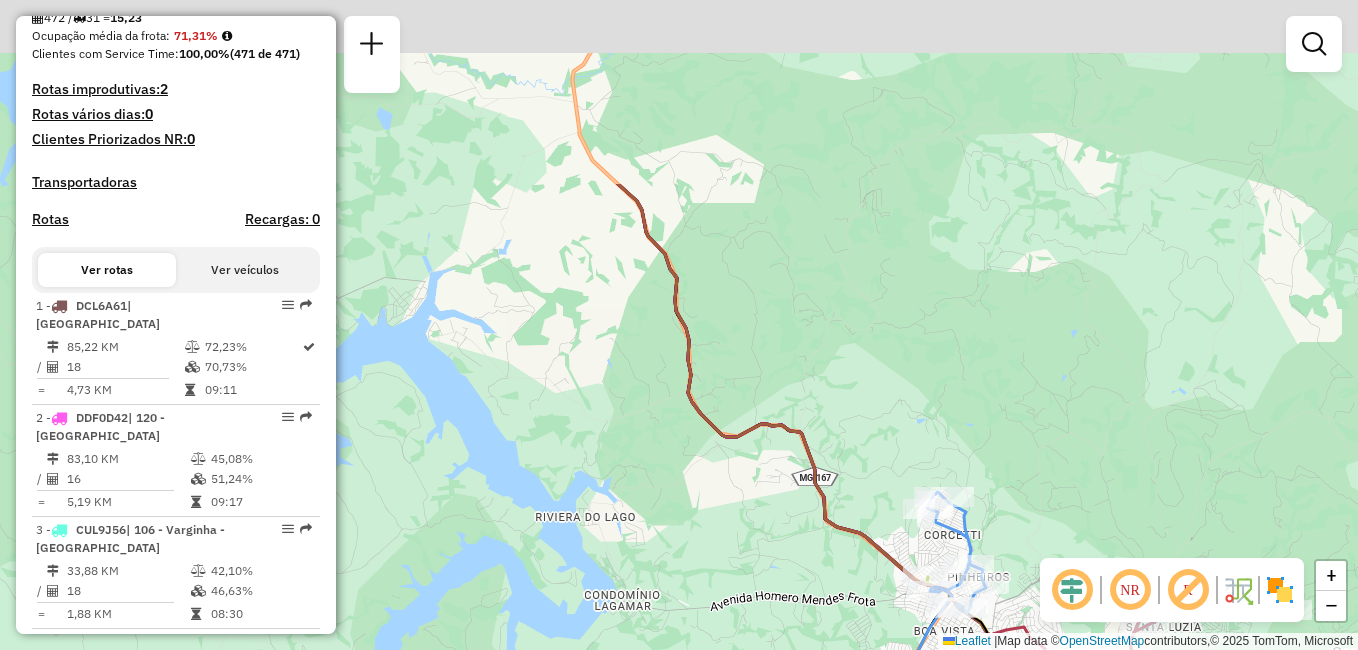 drag, startPoint x: 726, startPoint y: 217, endPoint x: 788, endPoint y: 475, distance: 265.34506 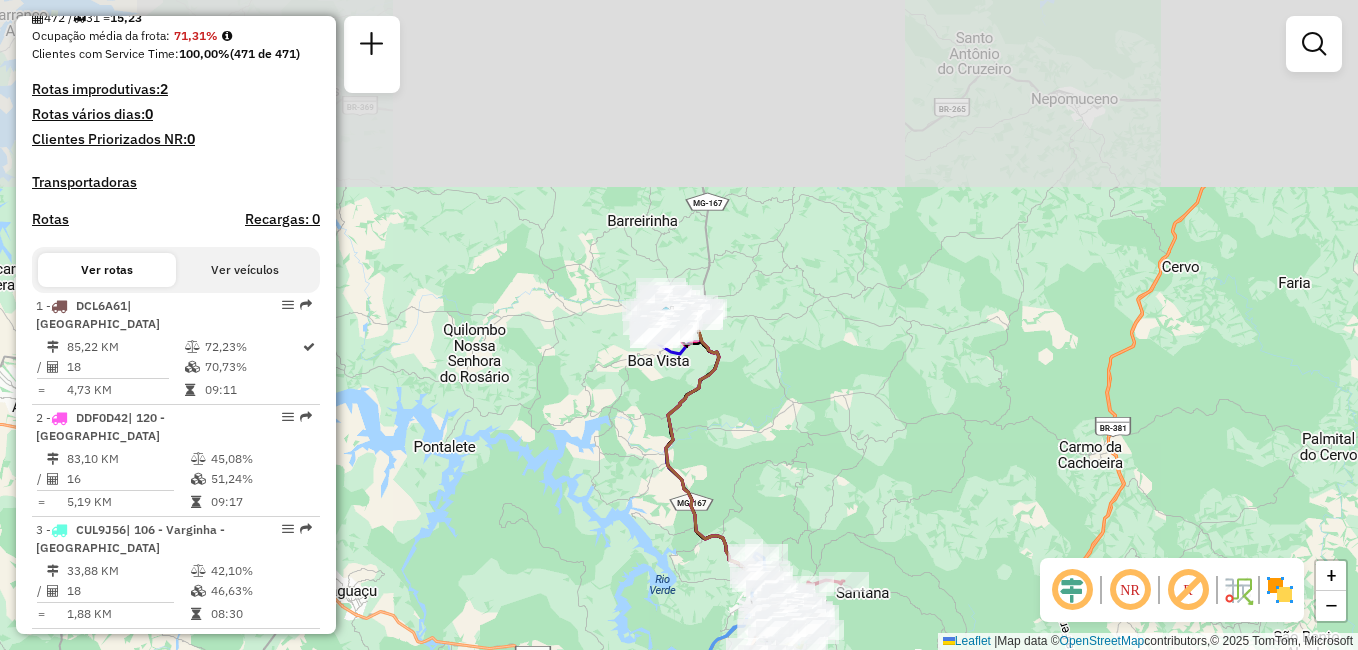 drag, startPoint x: 889, startPoint y: 117, endPoint x: 852, endPoint y: 408, distance: 293.3428 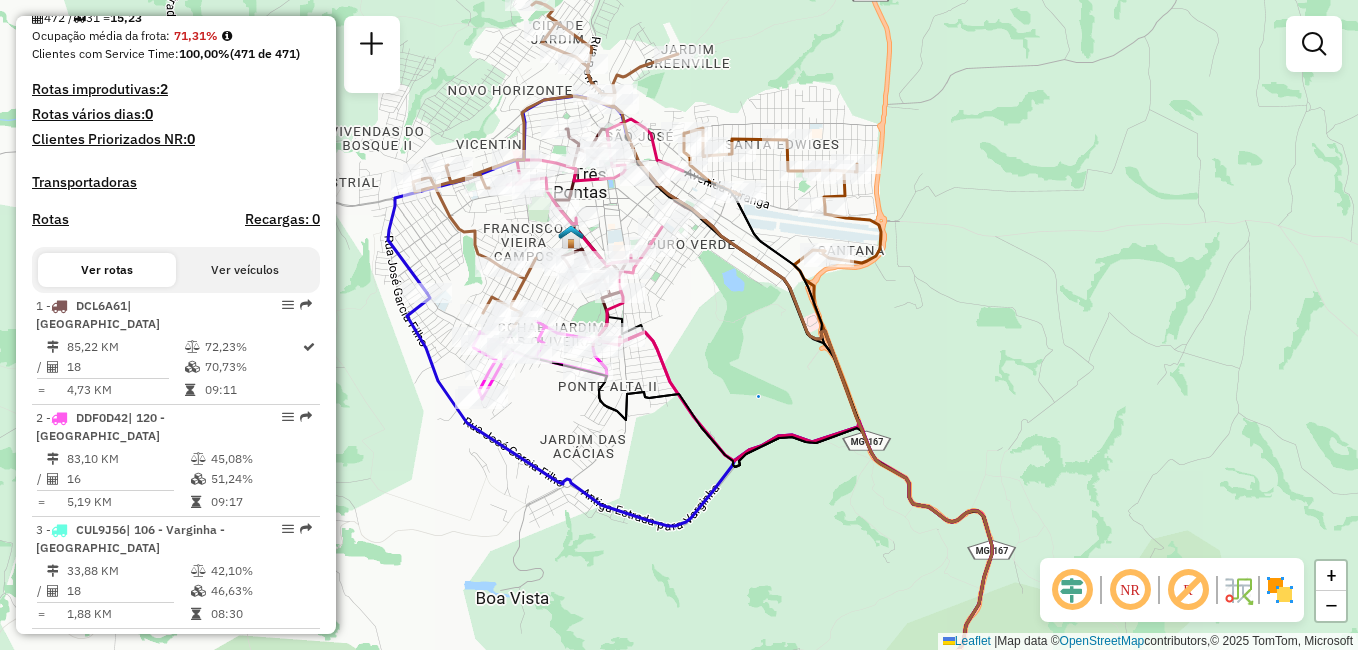 drag, startPoint x: 500, startPoint y: 371, endPoint x: 937, endPoint y: 305, distance: 441.95587 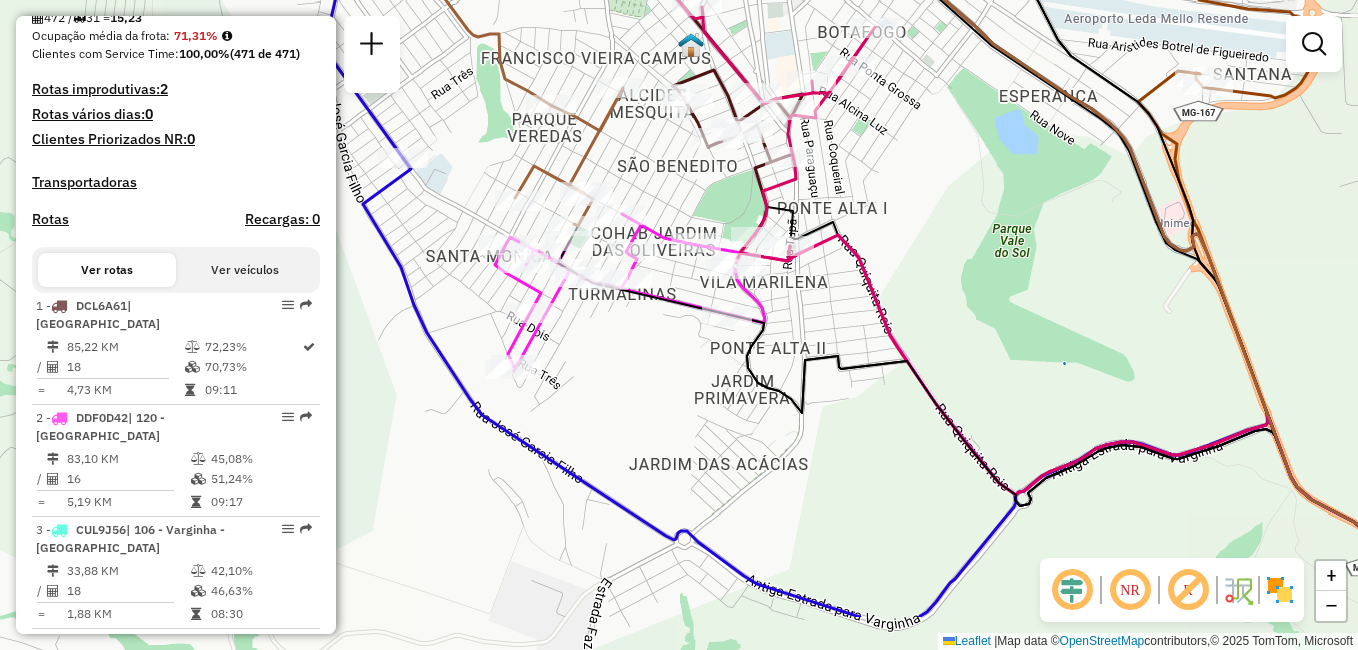 drag, startPoint x: 636, startPoint y: 307, endPoint x: 903, endPoint y: 209, distance: 284.41696 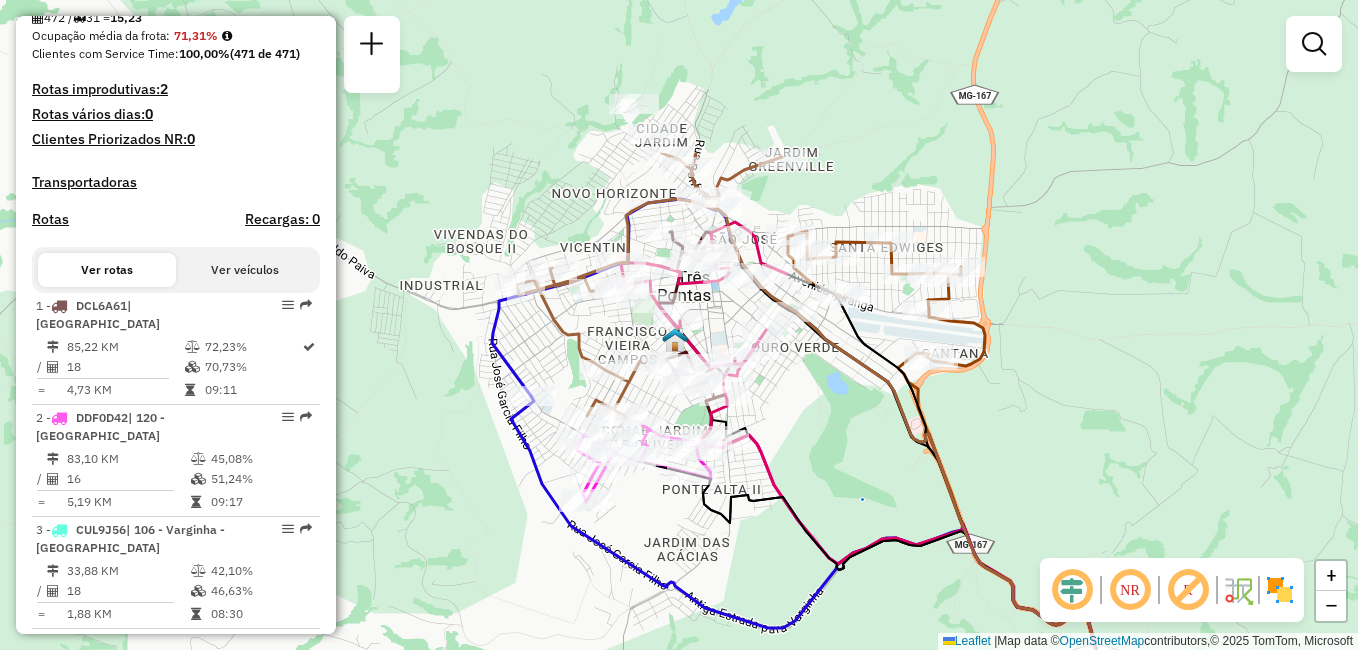 drag, startPoint x: 896, startPoint y: 191, endPoint x: 783, endPoint y: 409, distance: 245.54633 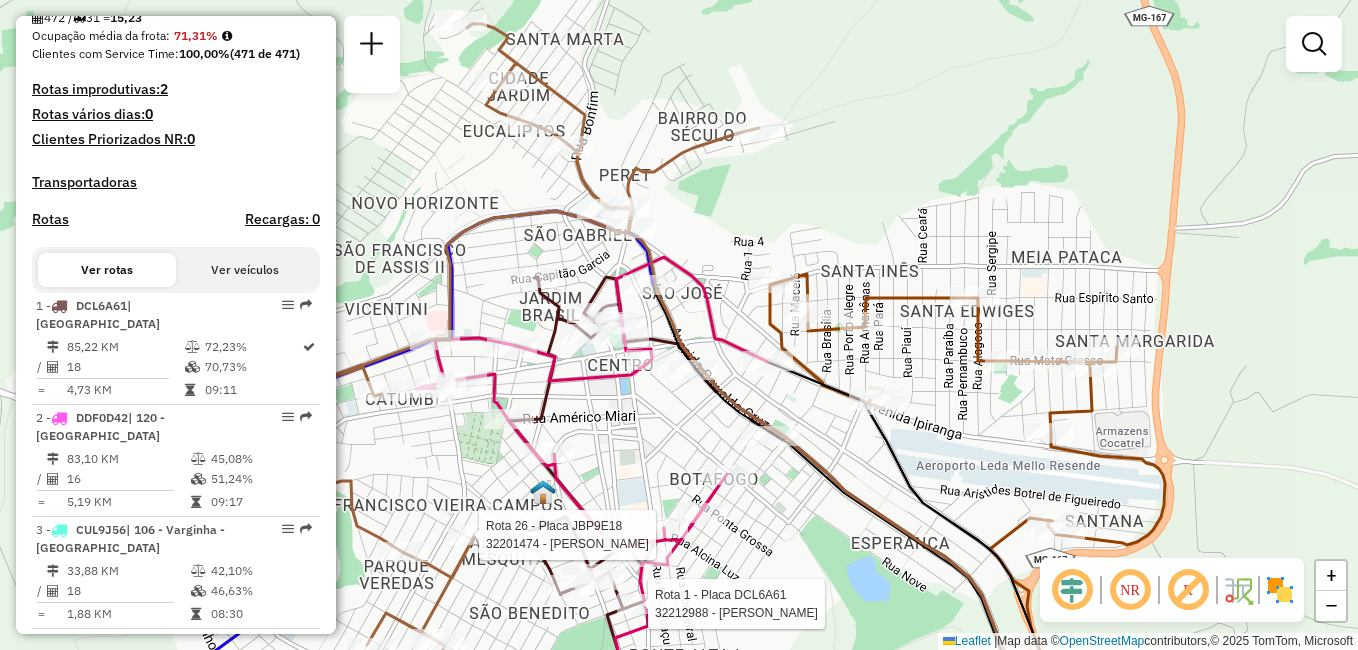 drag, startPoint x: 830, startPoint y: 207, endPoint x: 870, endPoint y: 180, distance: 48.259712 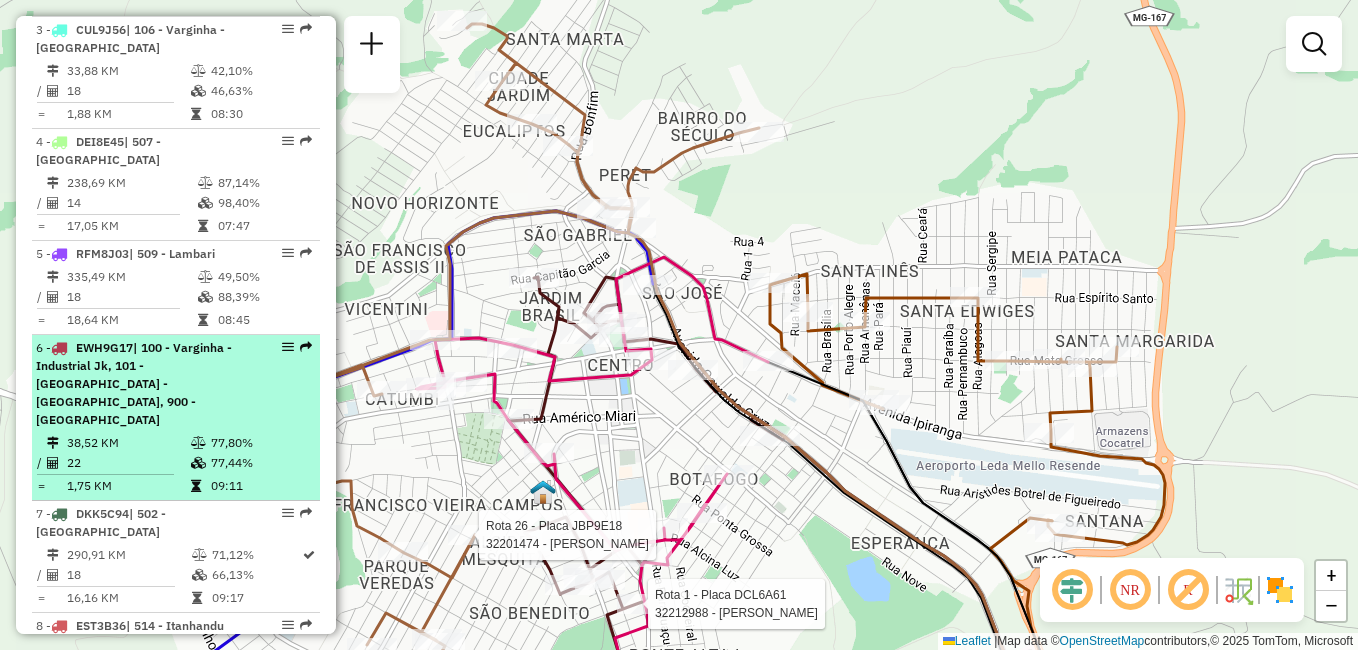 scroll, scrollTop: 1200, scrollLeft: 0, axis: vertical 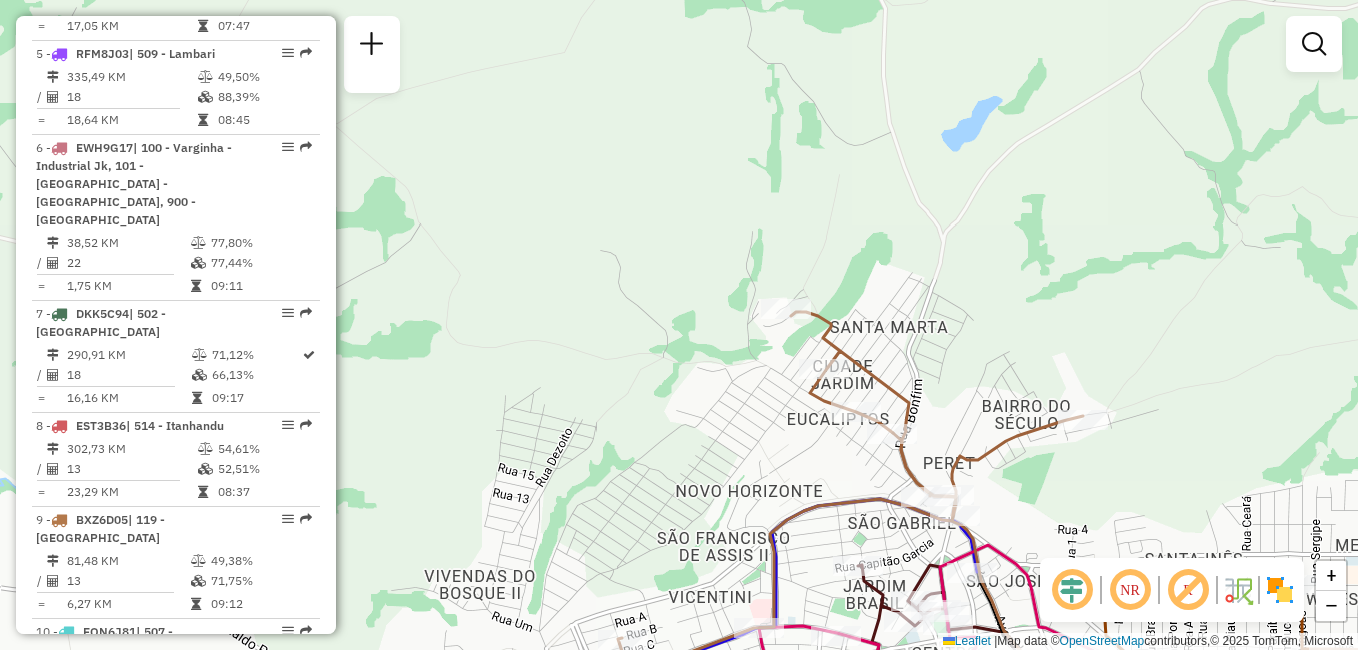 drag, startPoint x: 736, startPoint y: 405, endPoint x: 1060, endPoint y: 693, distance: 433.4974 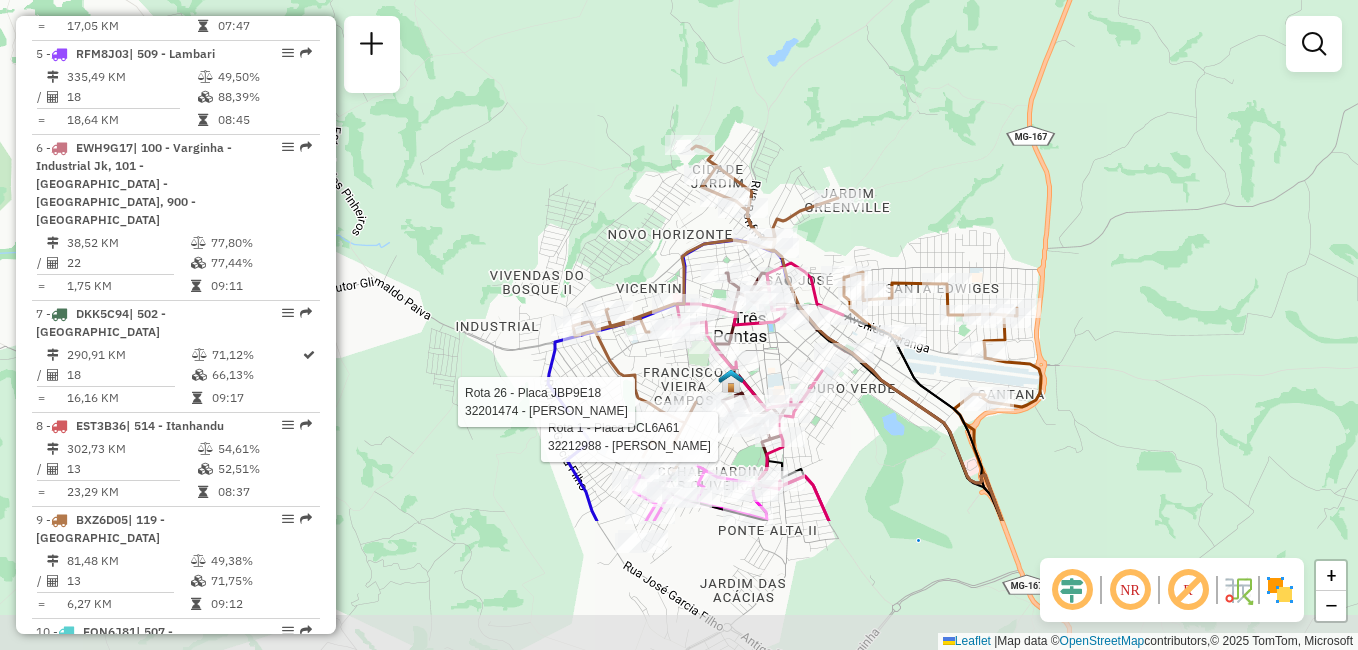 drag, startPoint x: 1029, startPoint y: 348, endPoint x: 829, endPoint y: 154, distance: 278.6324 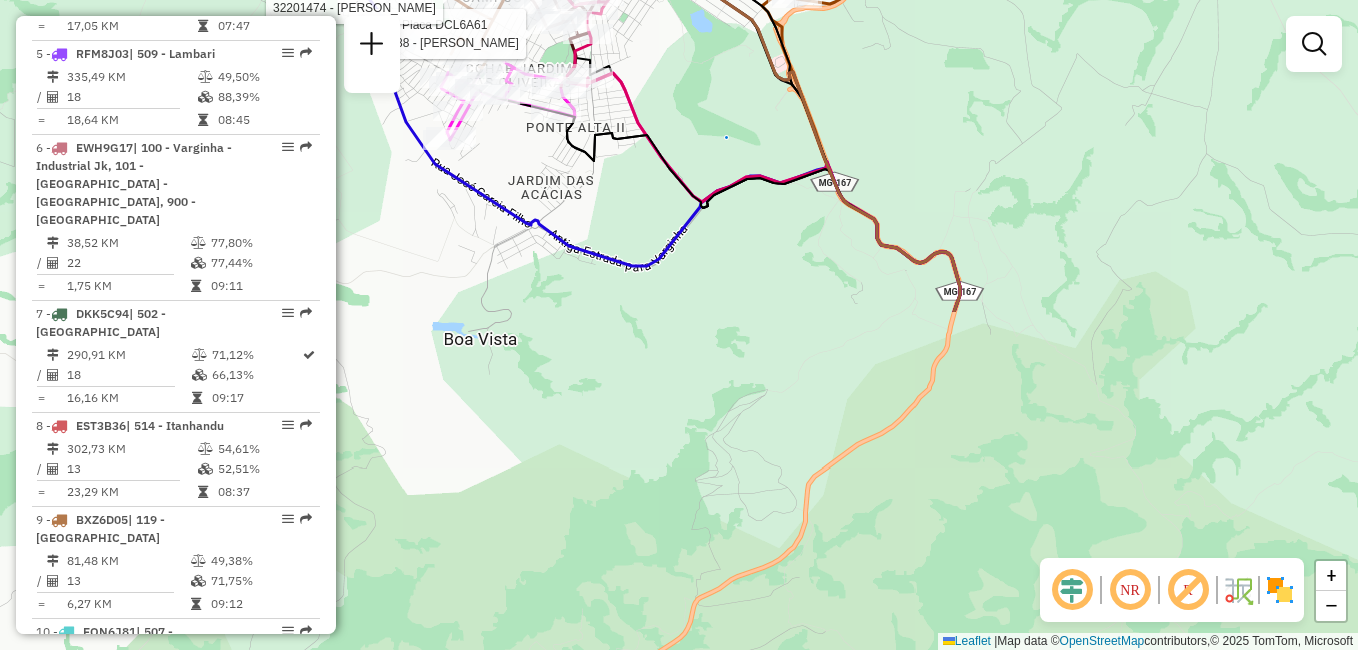 drag, startPoint x: 852, startPoint y: 453, endPoint x: 659, endPoint y: 48, distance: 448.6357 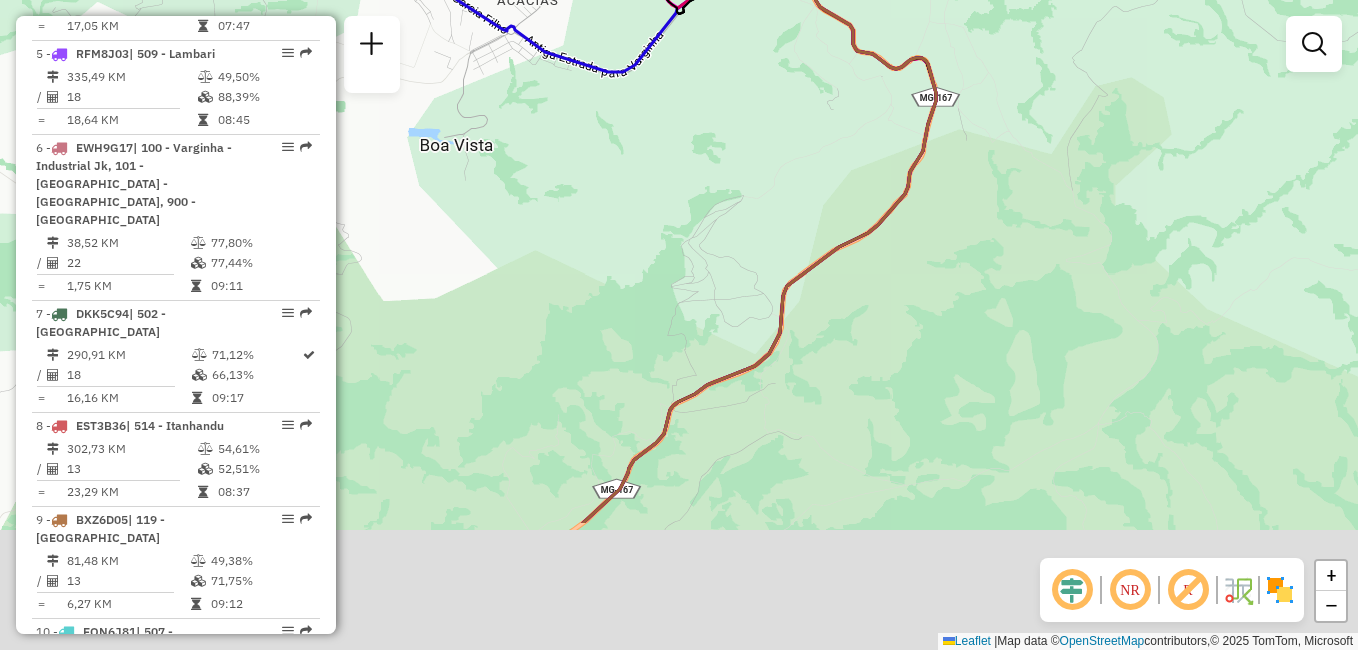 drag, startPoint x: 900, startPoint y: 502, endPoint x: 888, endPoint y: 401, distance: 101.71037 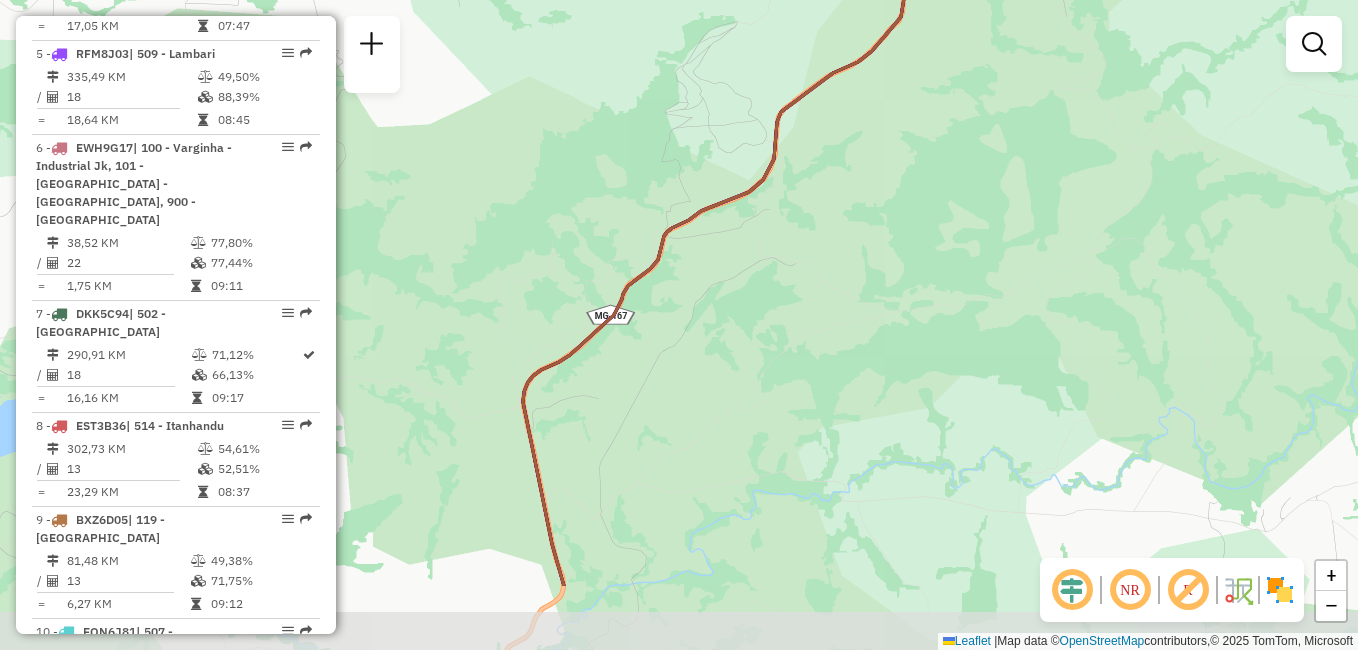drag, startPoint x: 891, startPoint y: 365, endPoint x: 890, endPoint y: 234, distance: 131.00381 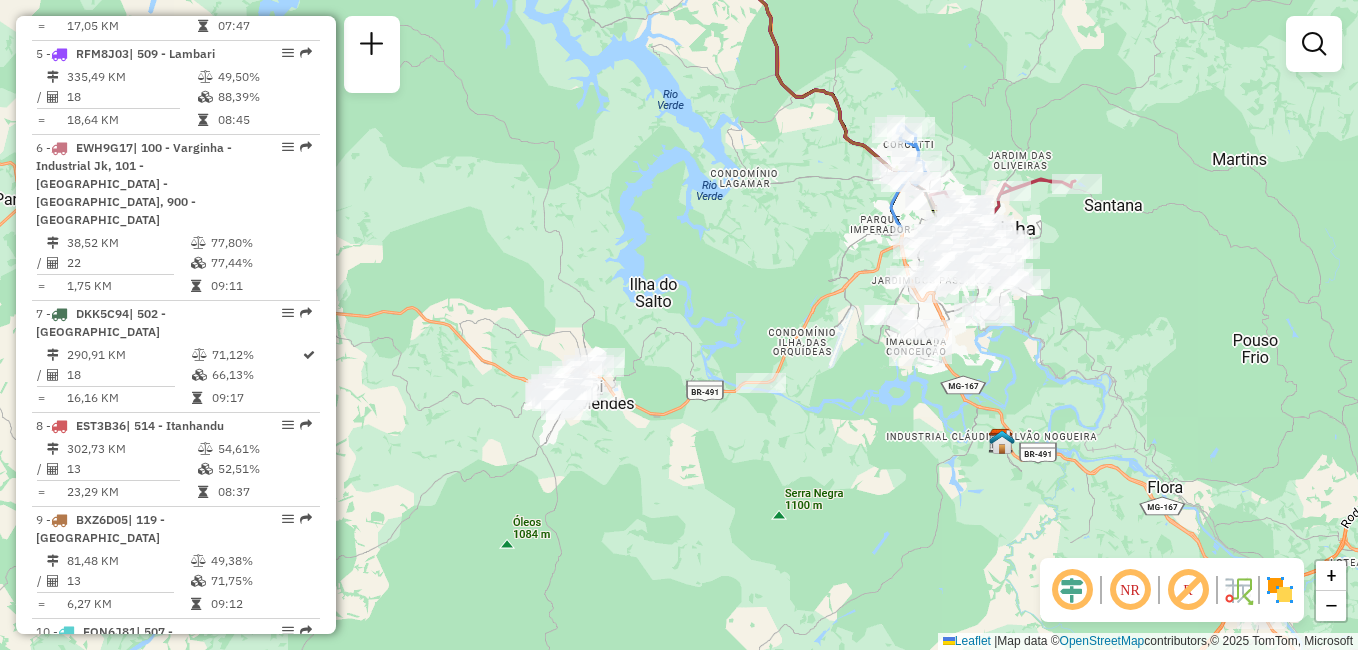 drag, startPoint x: 1005, startPoint y: 380, endPoint x: 929, endPoint y: 7, distance: 380.66388 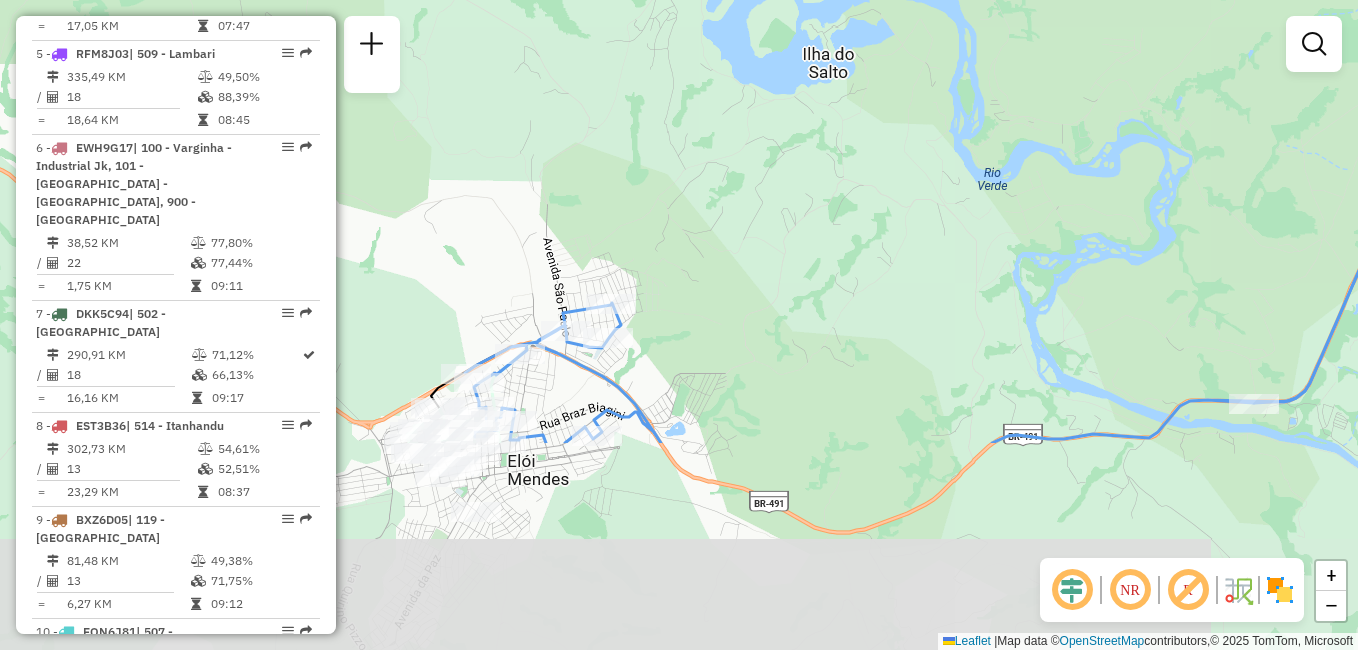 drag, startPoint x: 547, startPoint y: 351, endPoint x: 648, endPoint y: 100, distance: 270.5587 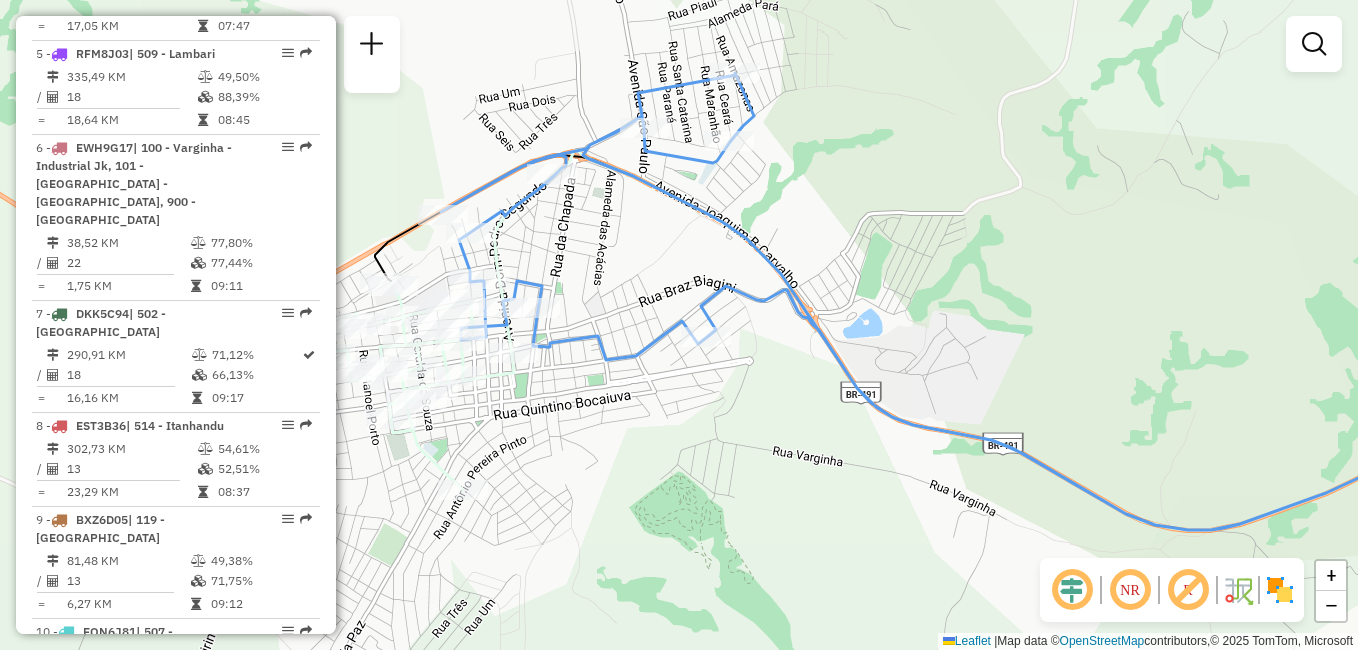 drag, startPoint x: 642, startPoint y: 399, endPoint x: 807, endPoint y: 224, distance: 240.52026 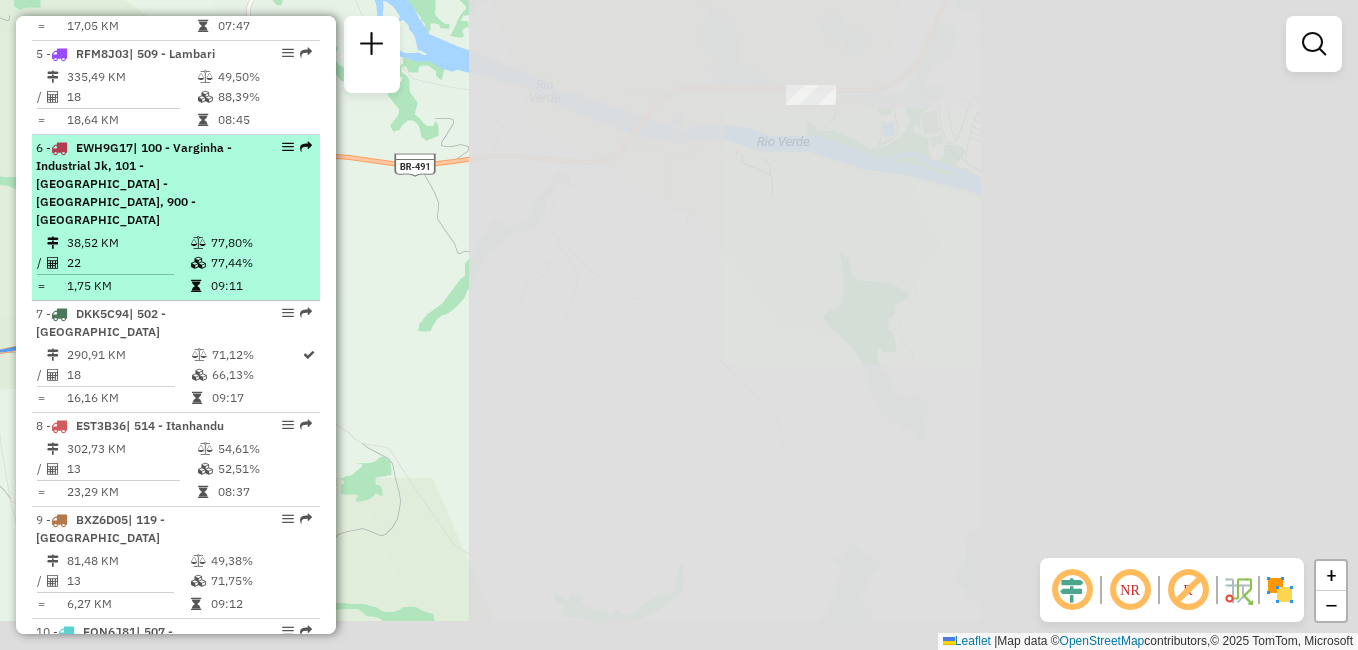 drag, startPoint x: 1264, startPoint y: 315, endPoint x: 97, endPoint y: 172, distance: 1175.7288 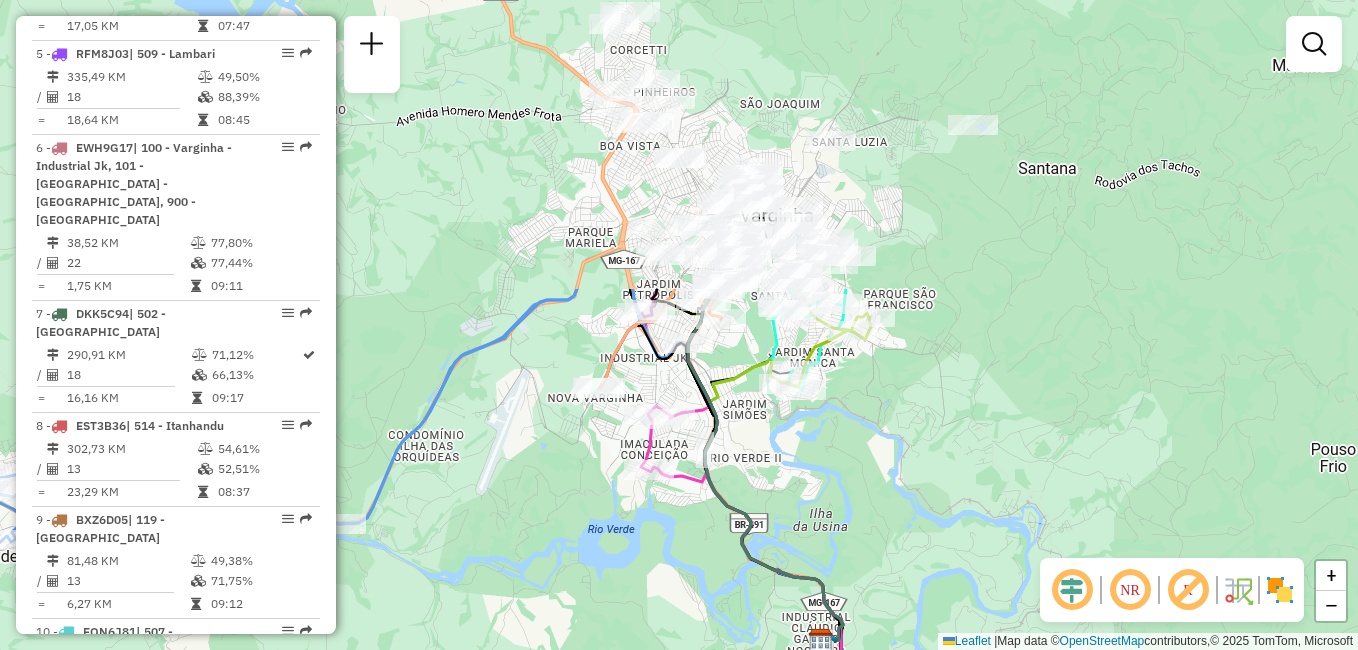 drag, startPoint x: 990, startPoint y: 295, endPoint x: 579, endPoint y: 649, distance: 542.43616 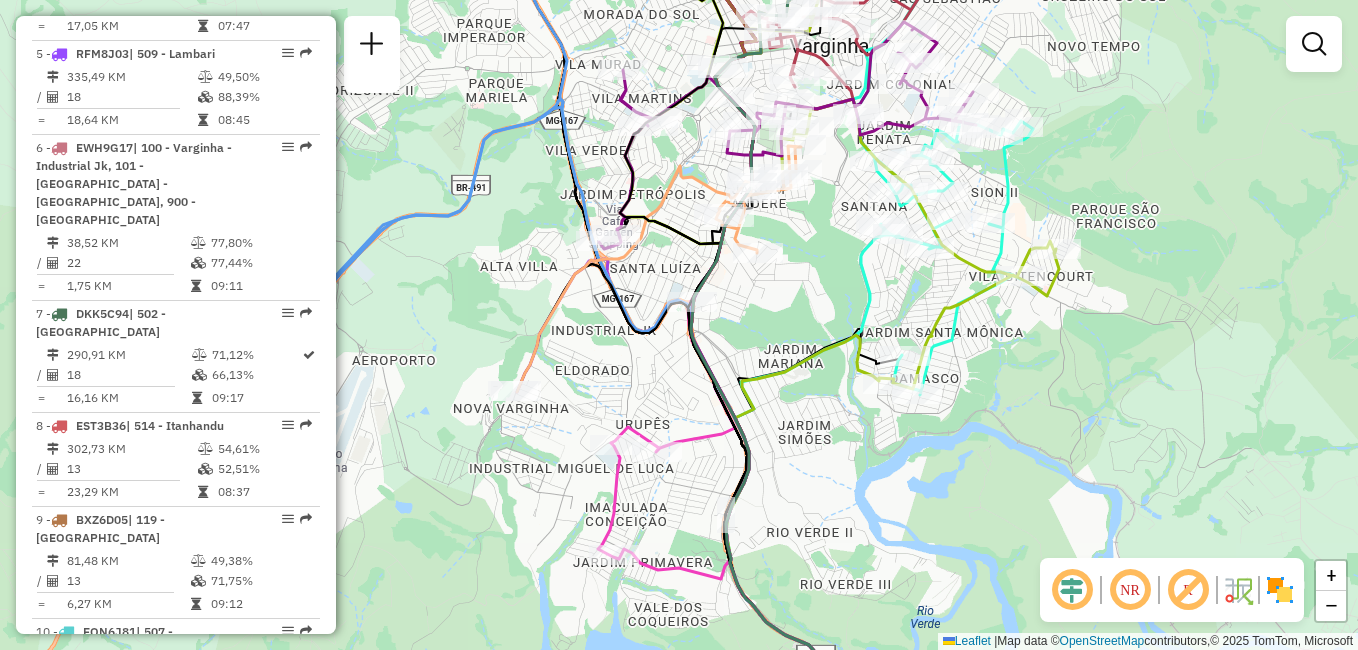 drag, startPoint x: 721, startPoint y: 420, endPoint x: 969, endPoint y: 472, distance: 253.39297 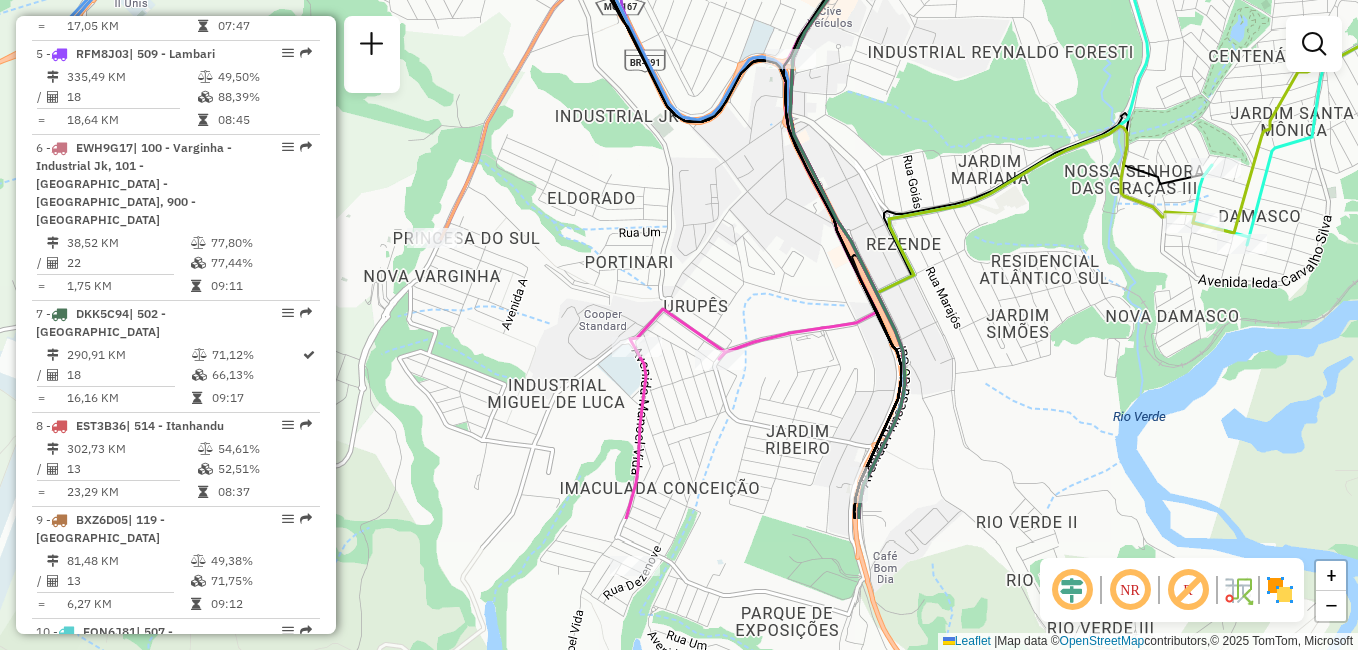 drag, startPoint x: 783, startPoint y: 332, endPoint x: 976, endPoint y: 124, distance: 283.74814 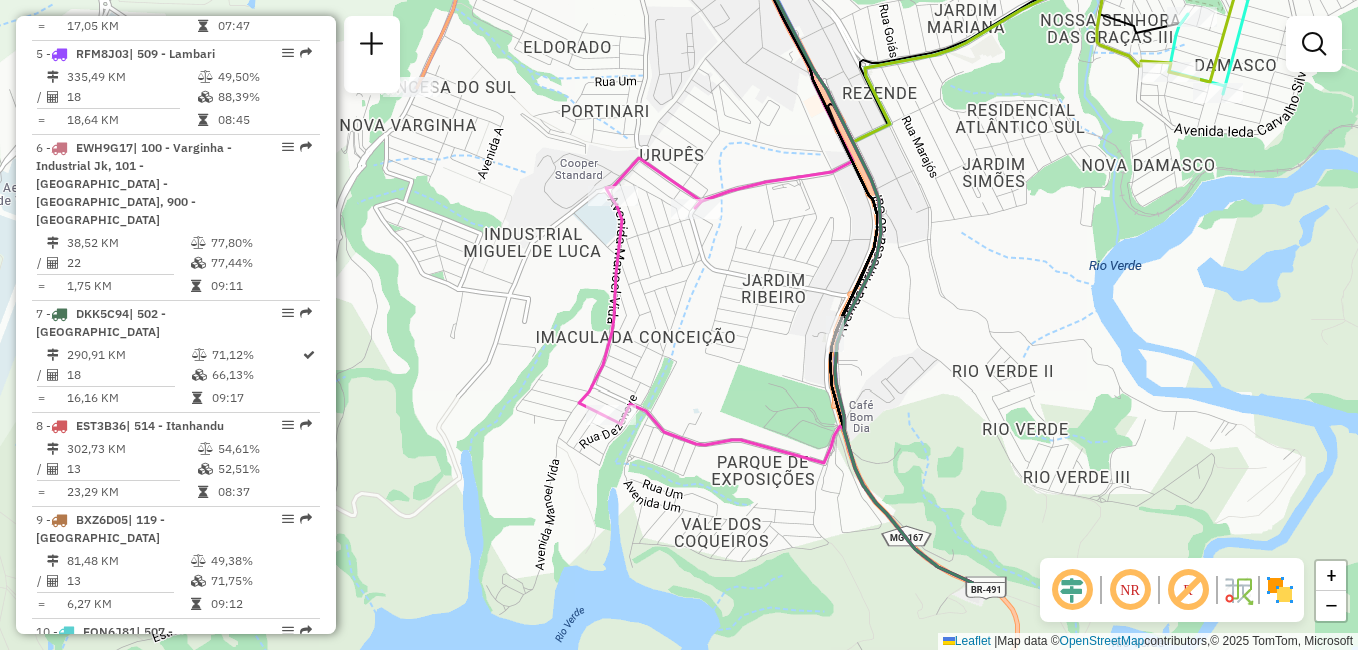 drag, startPoint x: 966, startPoint y: 413, endPoint x: 942, endPoint y: 281, distance: 134.16408 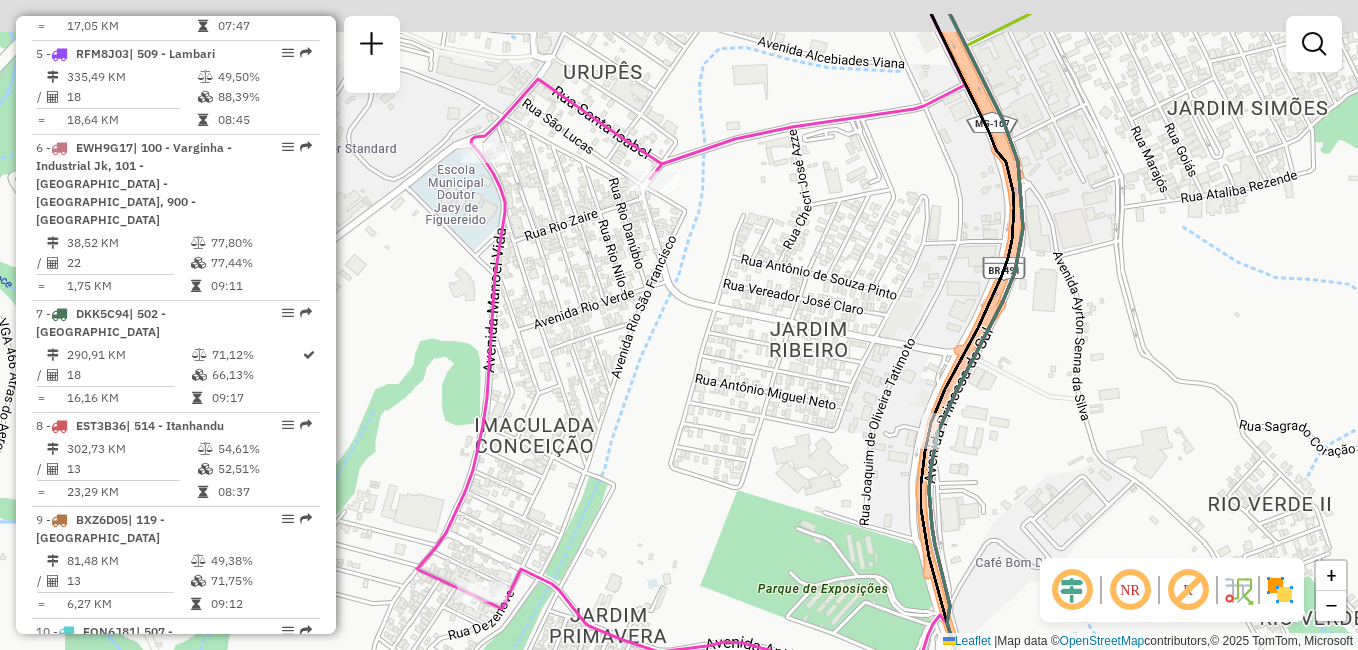 drag, startPoint x: 789, startPoint y: 267, endPoint x: 751, endPoint y: 351, distance: 92.19544 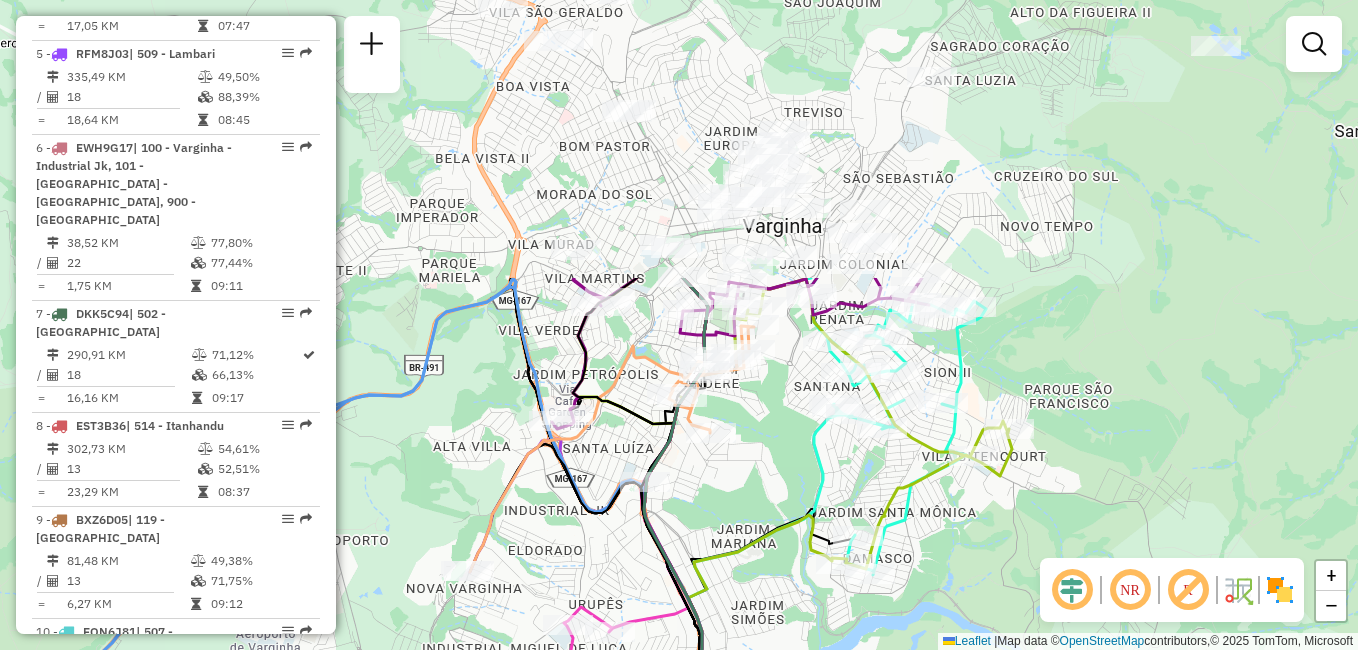 drag, startPoint x: 866, startPoint y: 276, endPoint x: 754, endPoint y: 601, distance: 343.75717 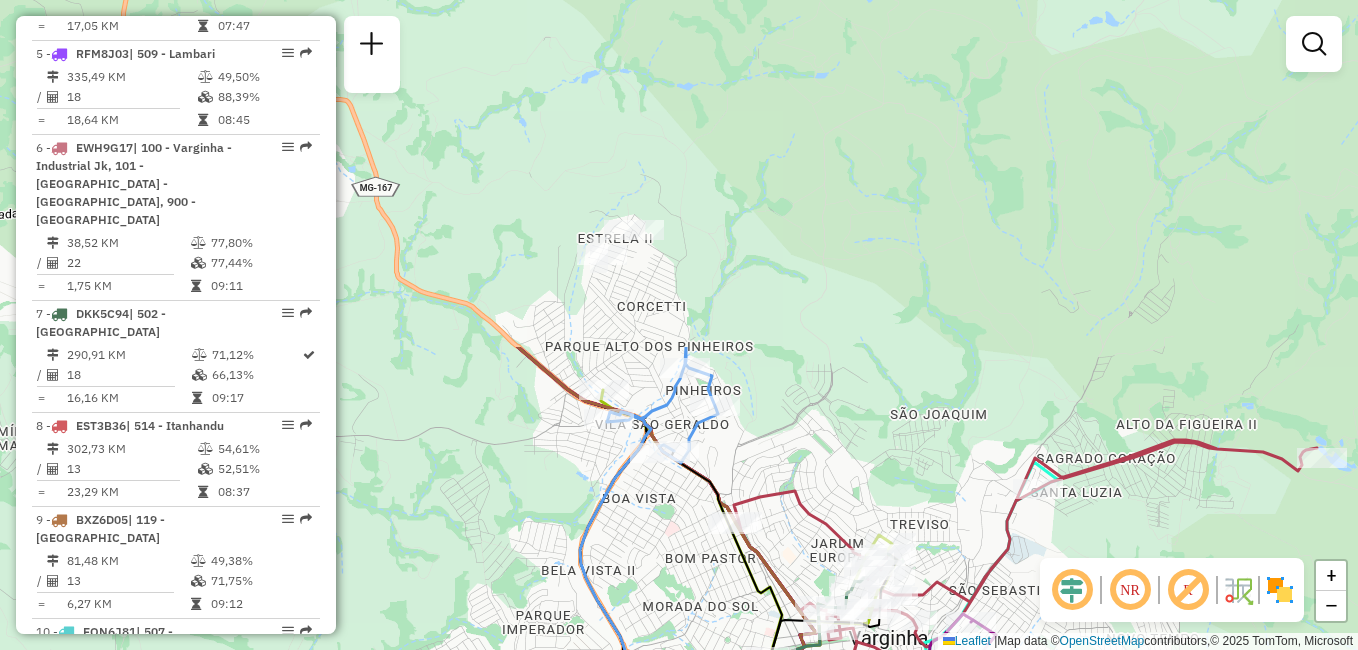 drag, startPoint x: 815, startPoint y: 95, endPoint x: 921, endPoint y: 507, distance: 425.41745 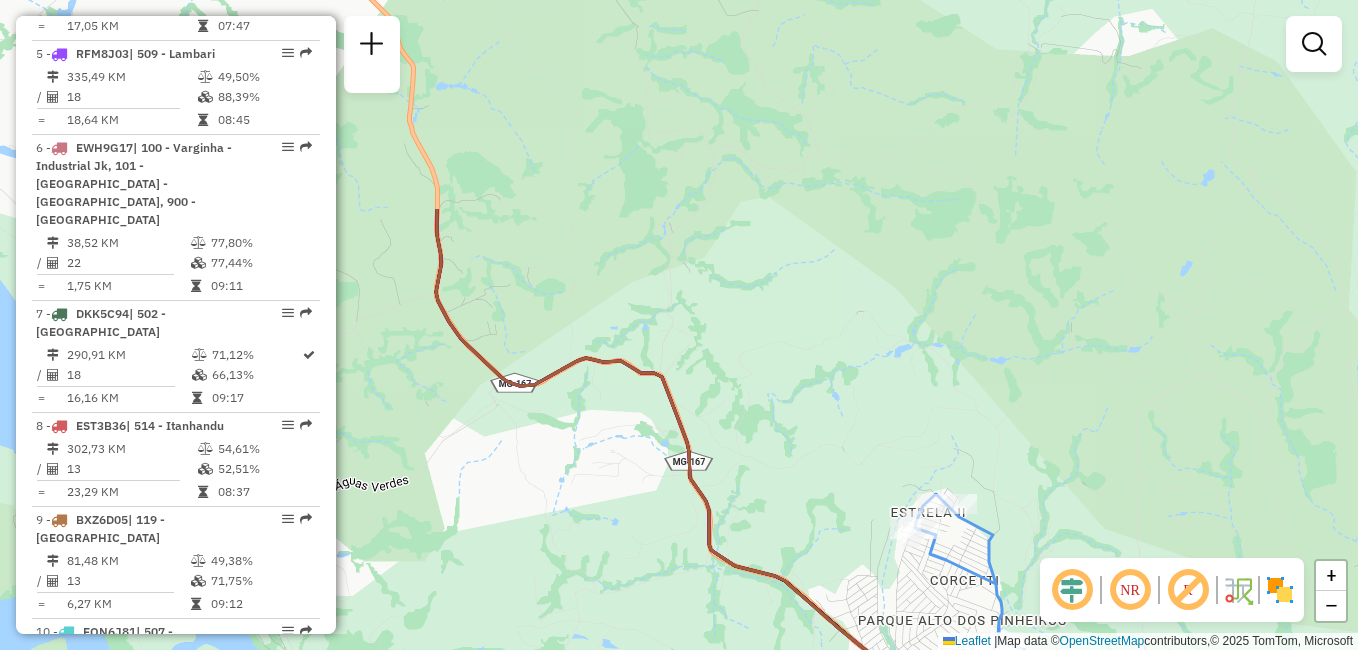 drag, startPoint x: 786, startPoint y: 307, endPoint x: 1052, endPoint y: 564, distance: 369.8716 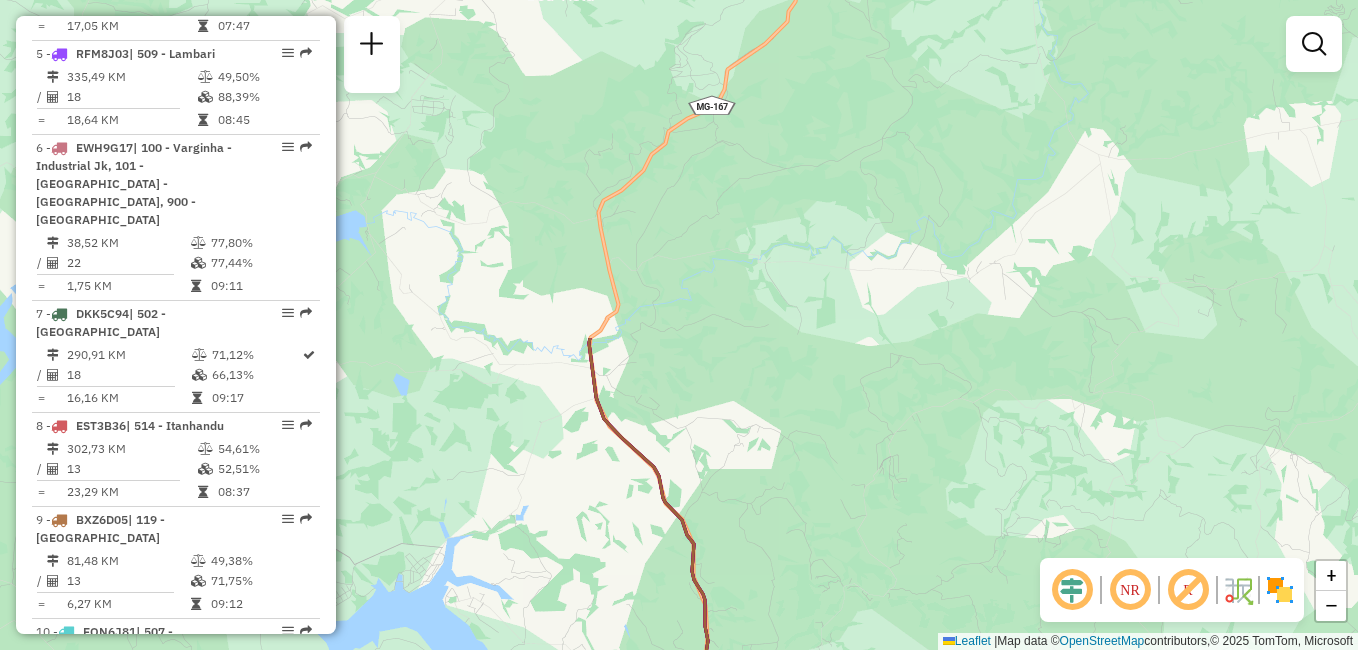 drag, startPoint x: 593, startPoint y: 174, endPoint x: 784, endPoint y: 577, distance: 445.97086 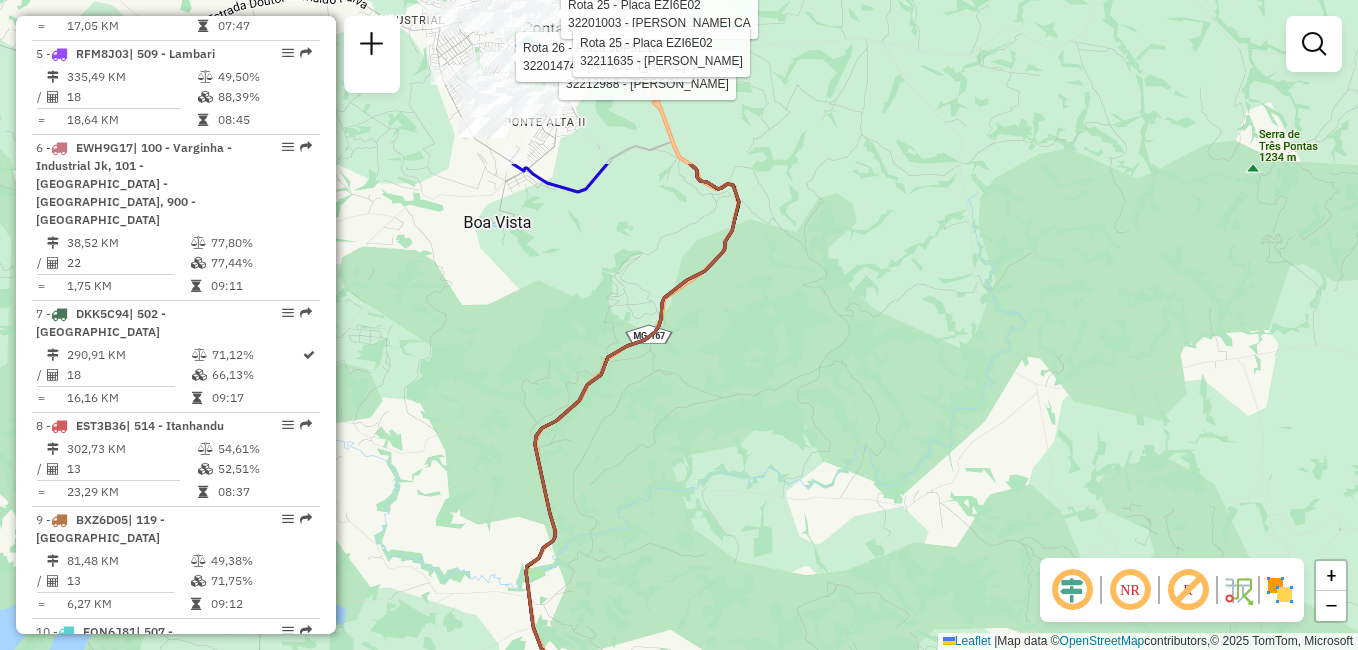 drag, startPoint x: 769, startPoint y: 297, endPoint x: 706, endPoint y: 526, distance: 237.50789 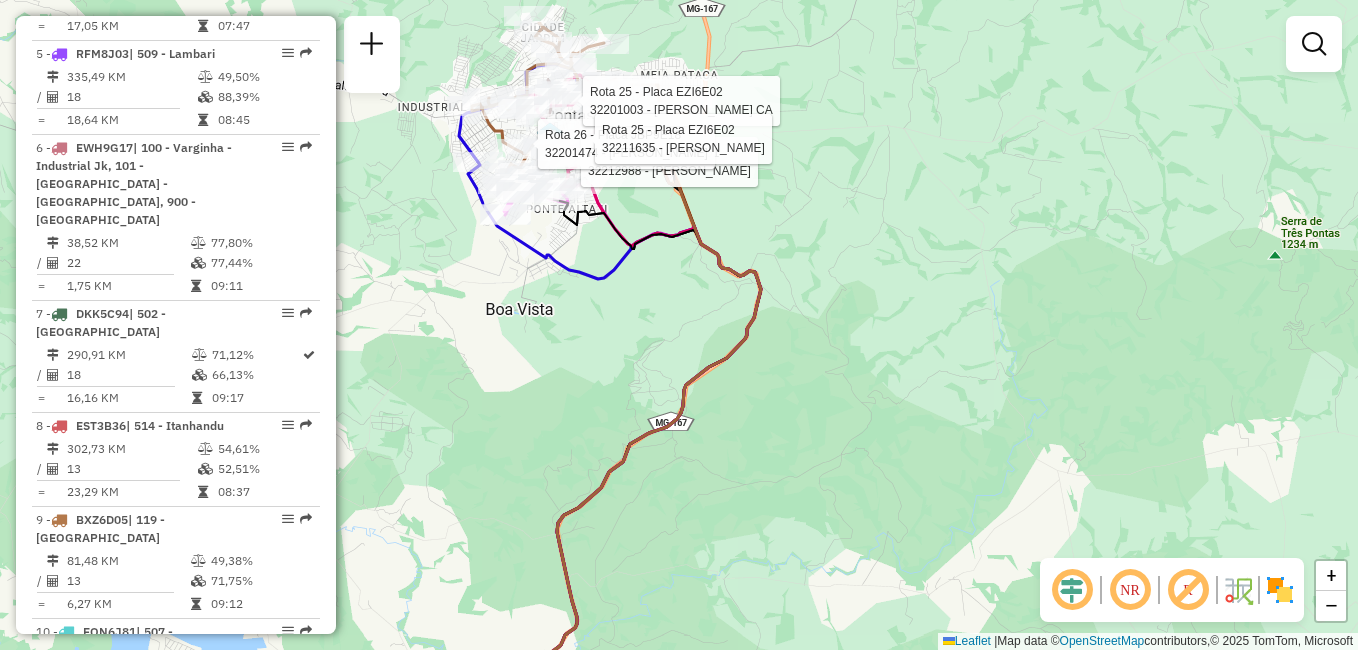 drag, startPoint x: 751, startPoint y: 275, endPoint x: 773, endPoint y: 363, distance: 90.70832 